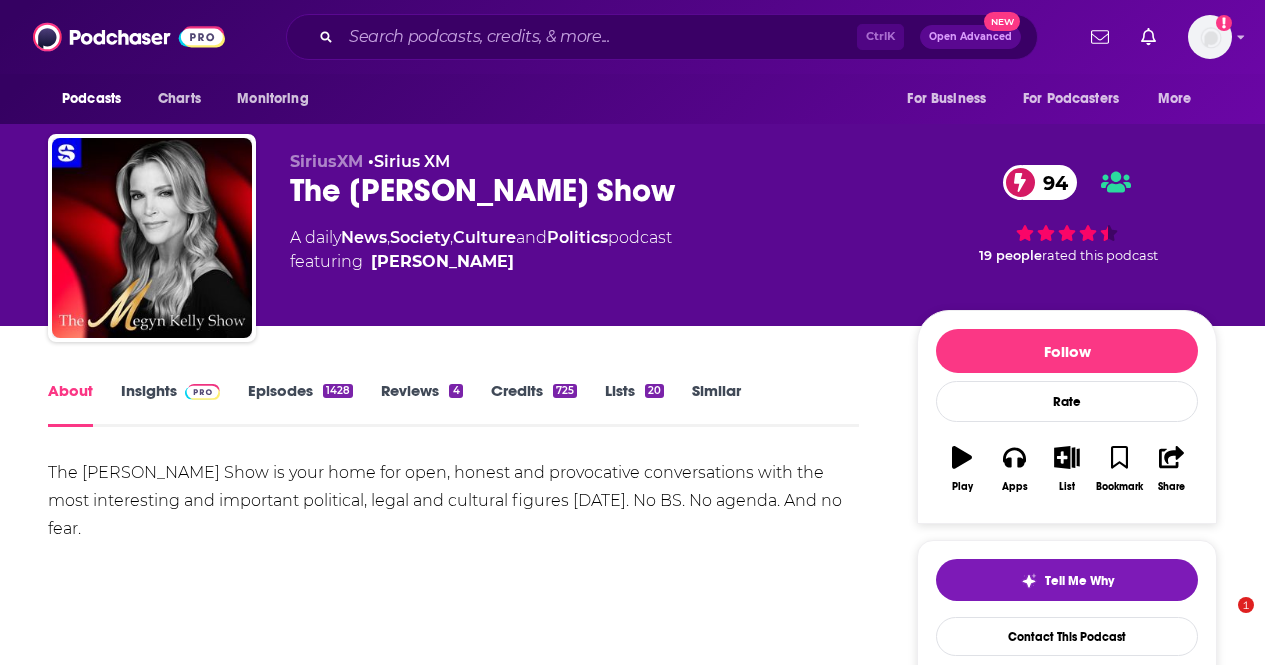 scroll, scrollTop: 0, scrollLeft: 0, axis: both 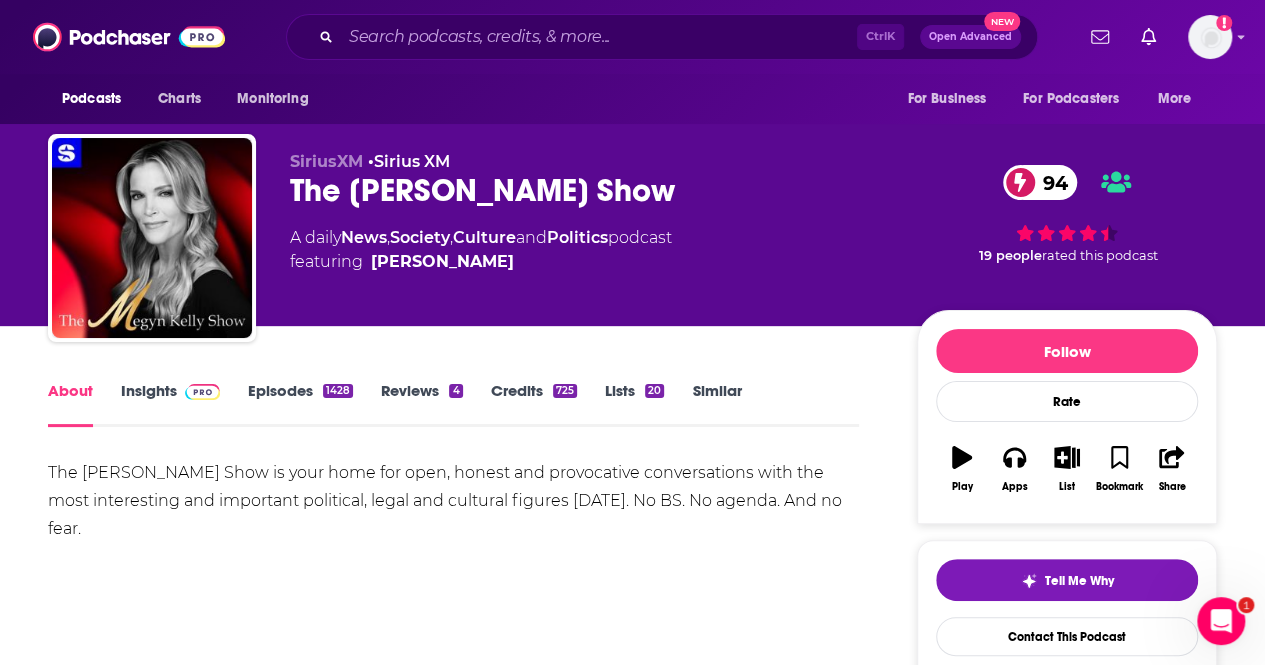 click on "Similar" at bounding box center [716, 404] 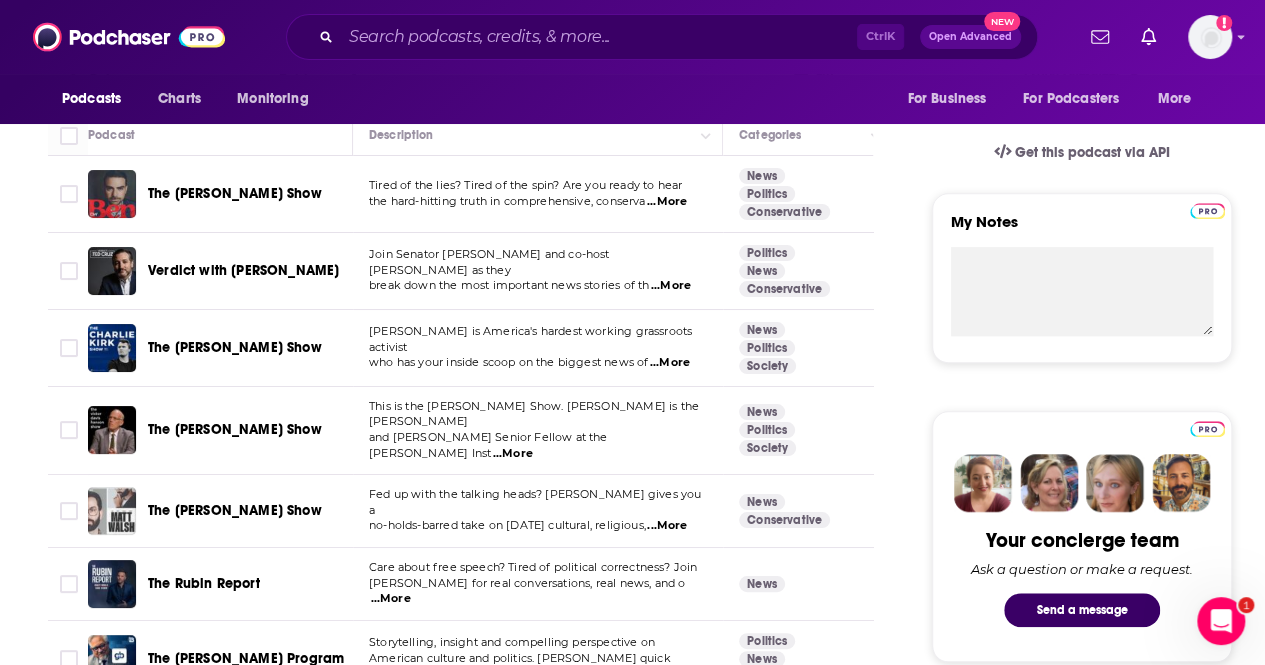scroll, scrollTop: 800, scrollLeft: 0, axis: vertical 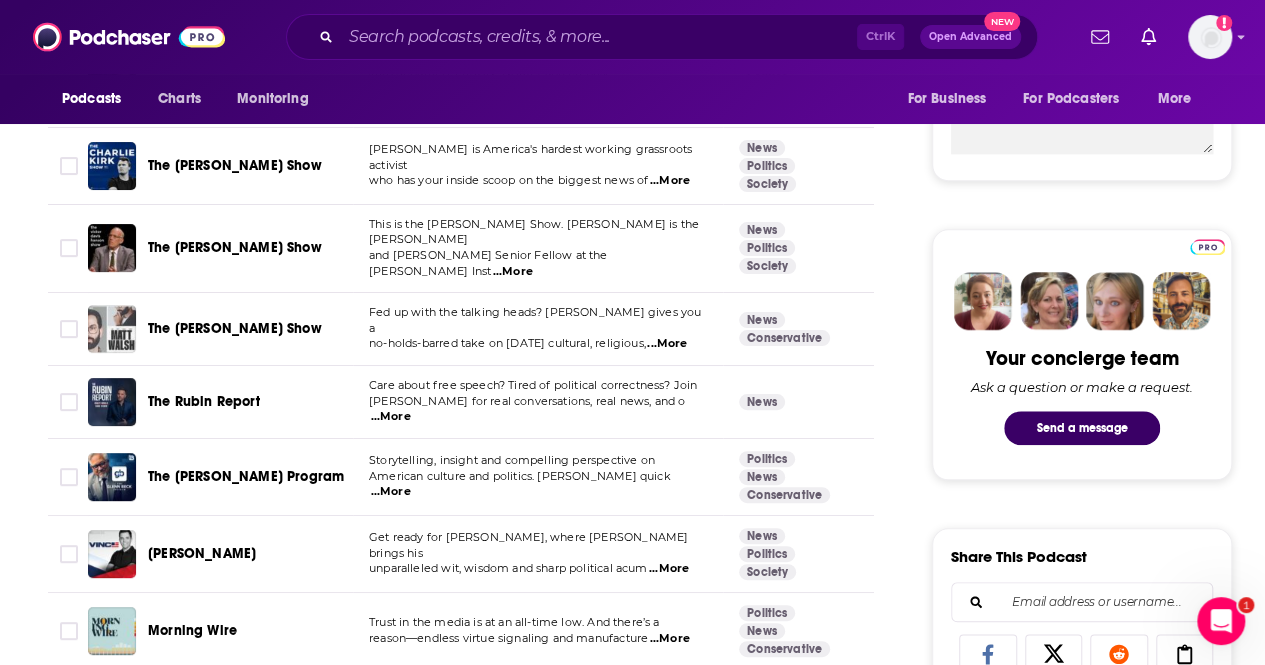 click on "...More" at bounding box center [513, 272] 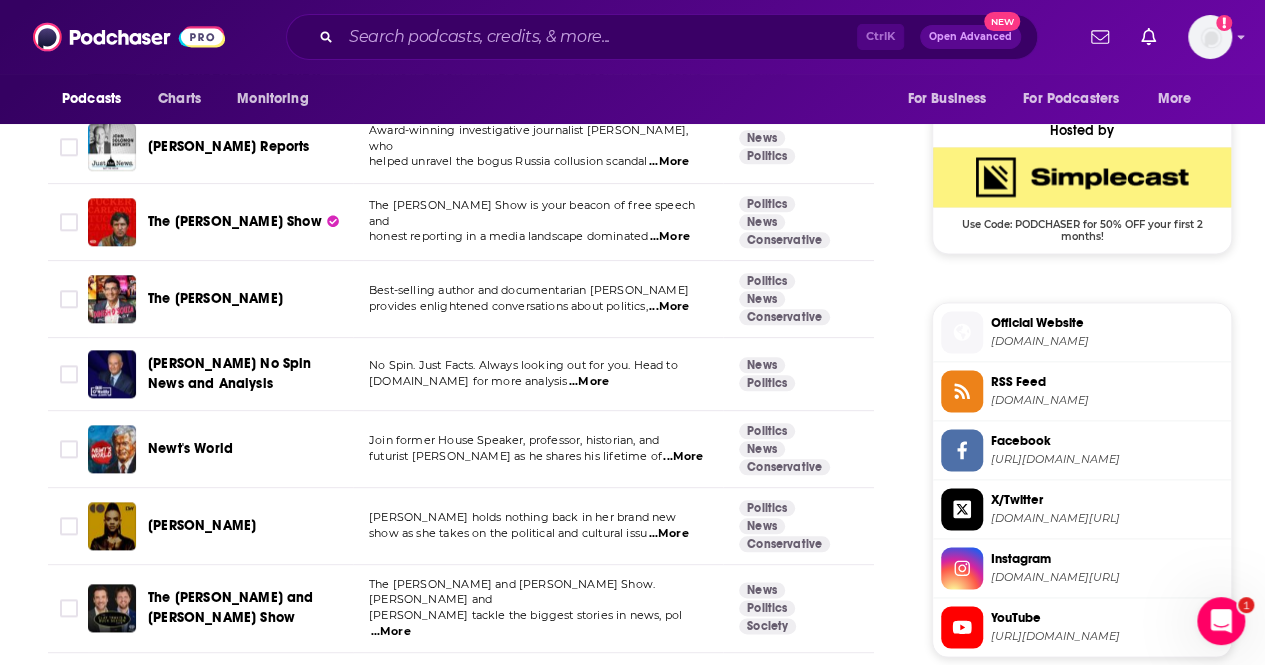 scroll, scrollTop: 1600, scrollLeft: 0, axis: vertical 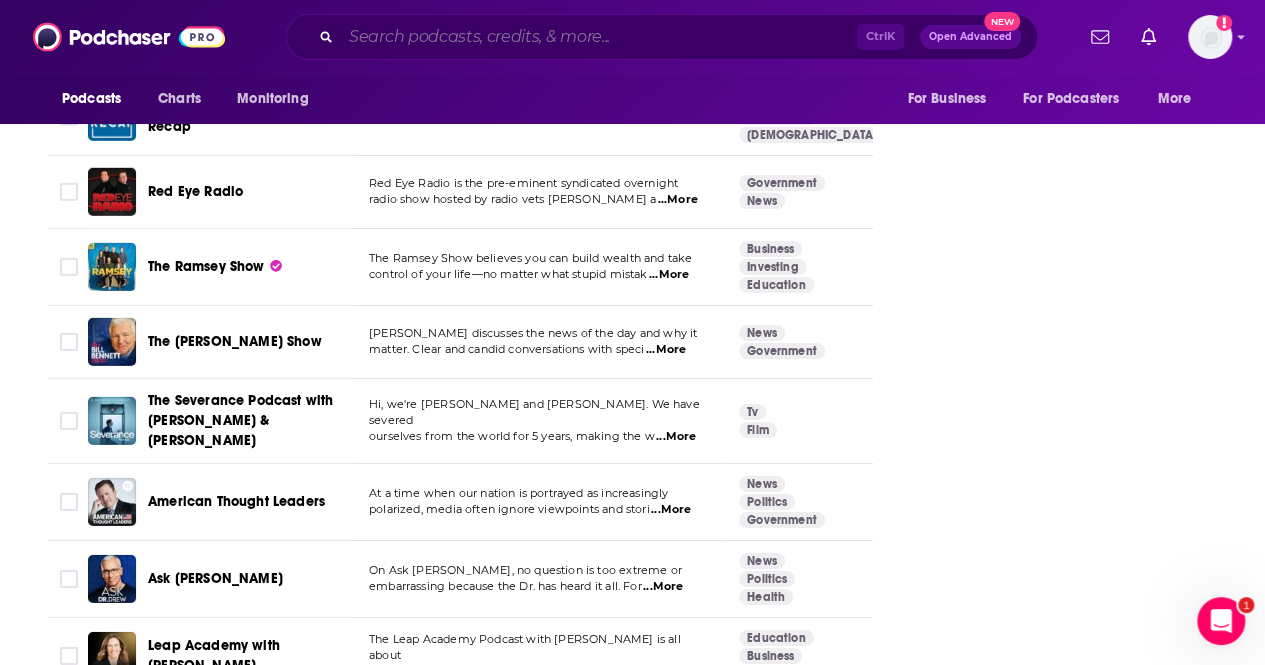 click at bounding box center [599, 37] 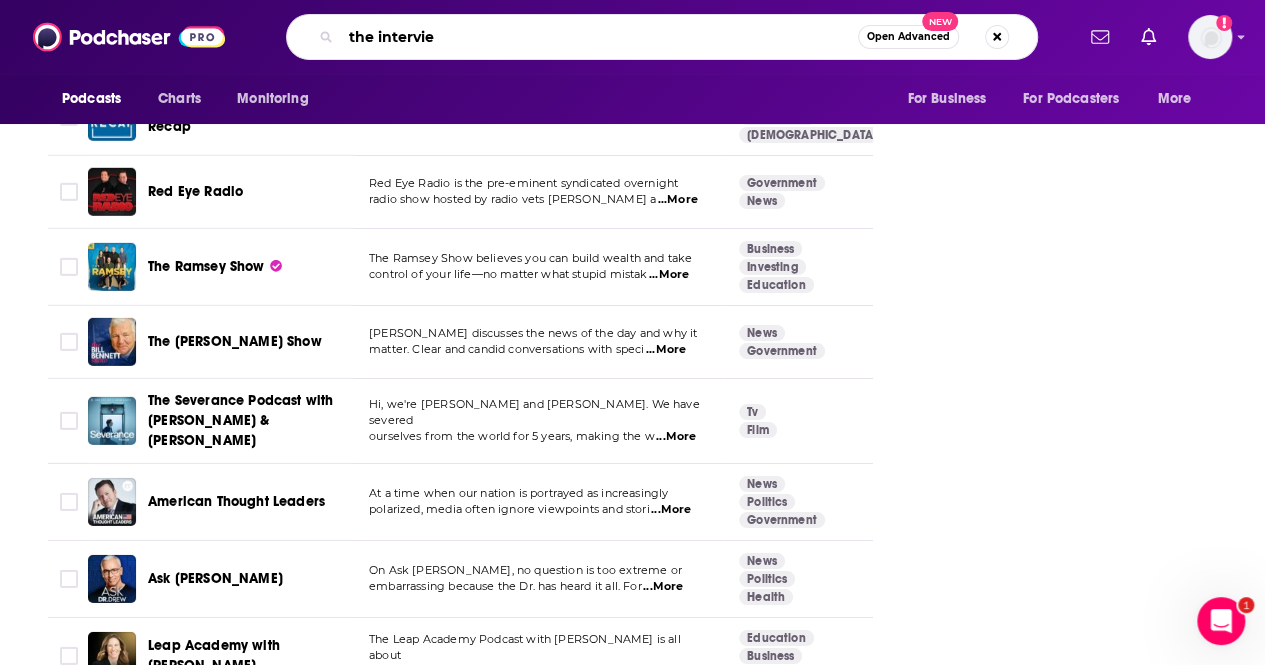 type on "the interview" 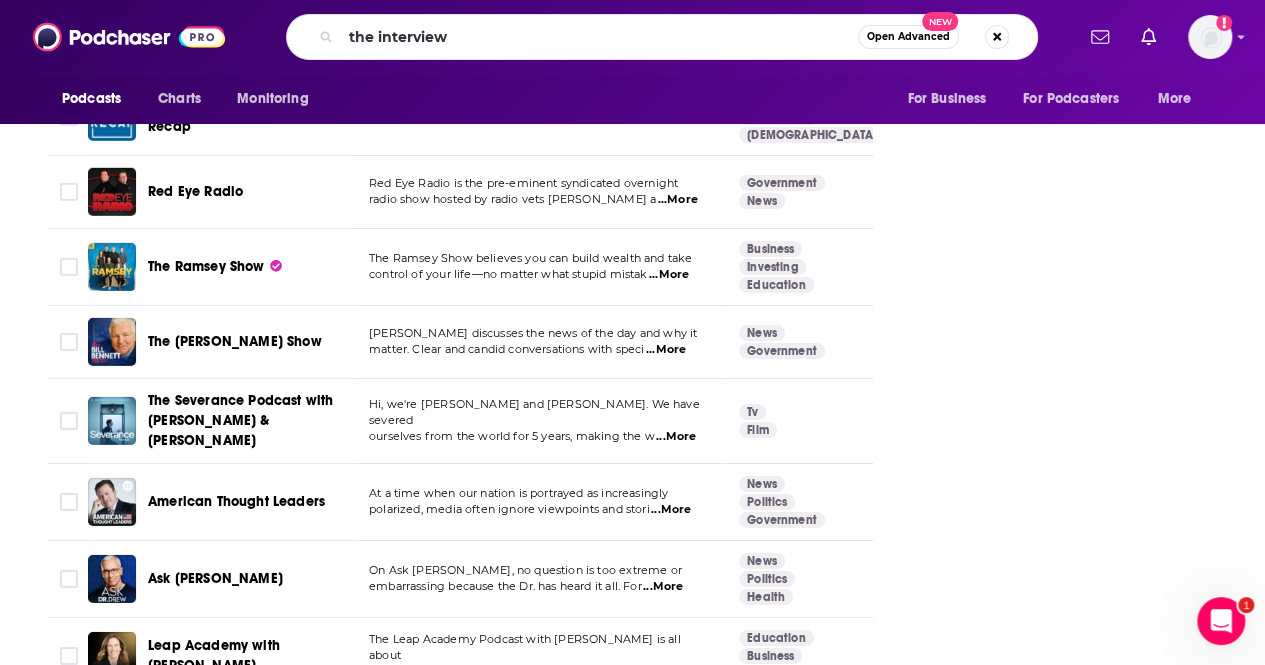 scroll, scrollTop: 0, scrollLeft: 0, axis: both 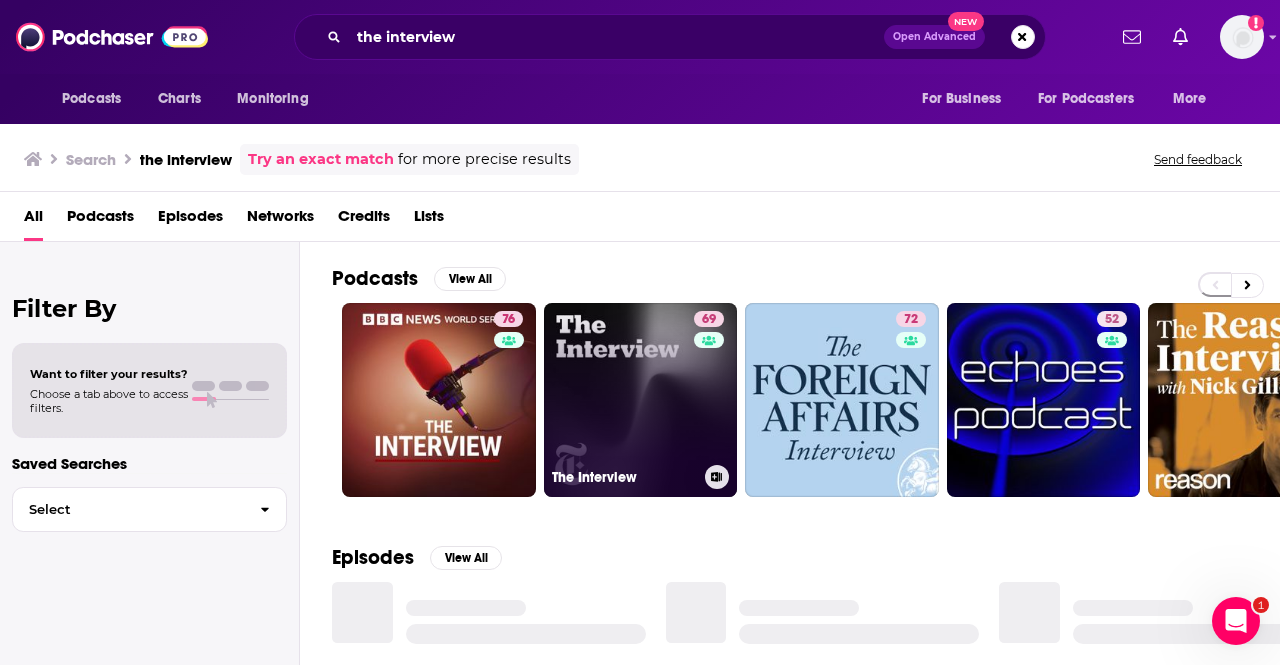 click on "69 The Interview" at bounding box center (641, 400) 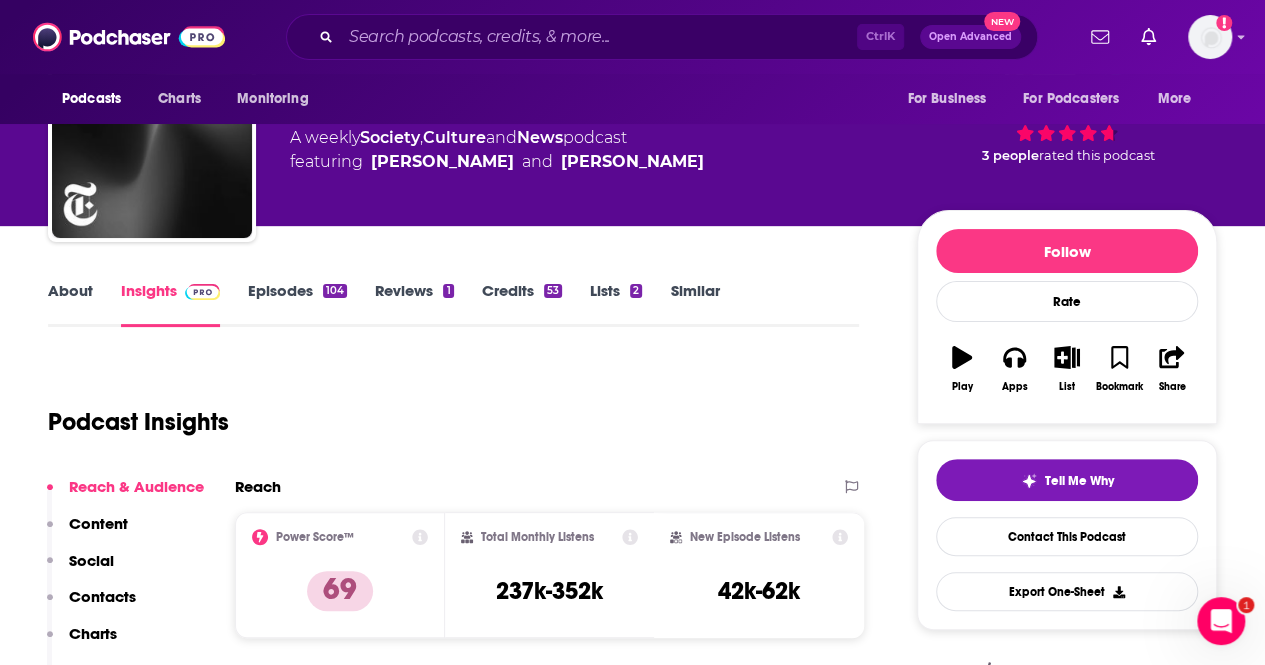 scroll, scrollTop: 0, scrollLeft: 0, axis: both 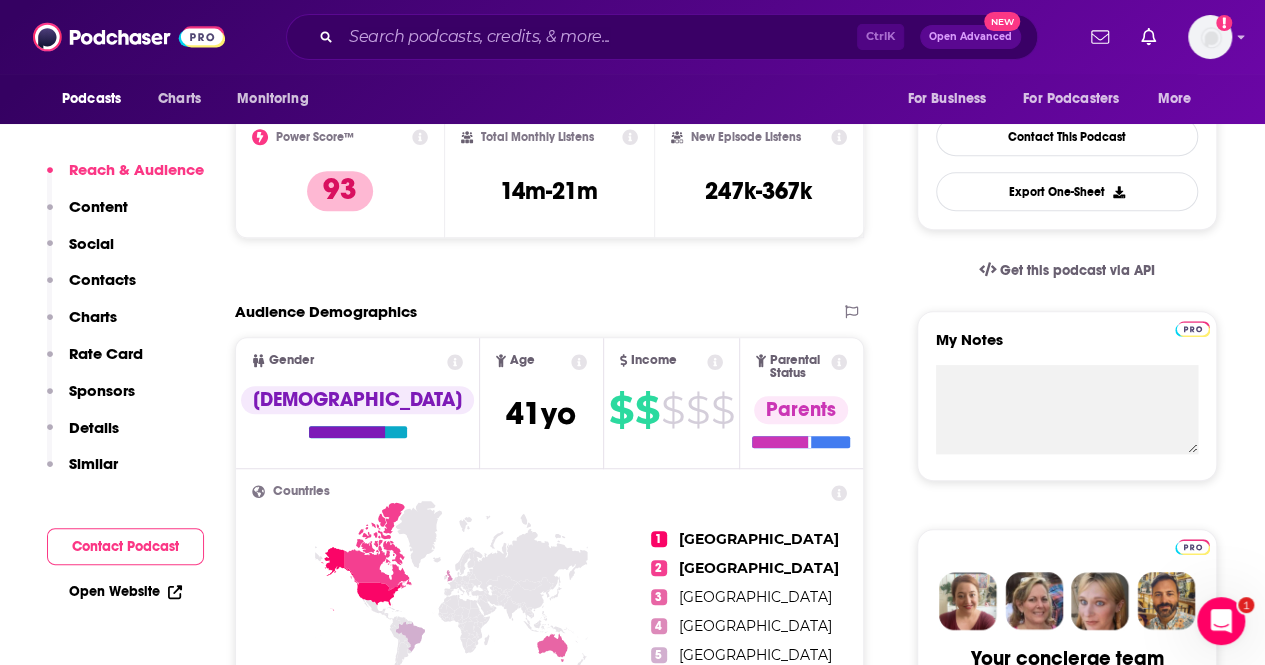 click on "Open Website" at bounding box center [125, 591] 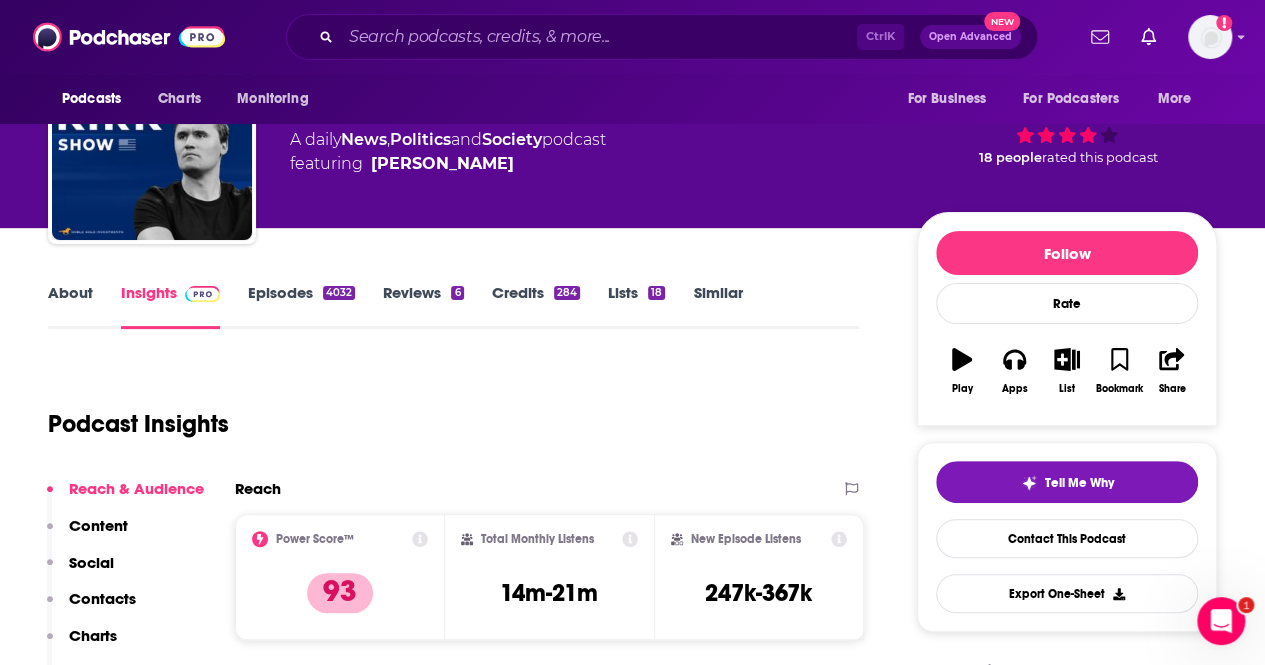 scroll, scrollTop: 0, scrollLeft: 0, axis: both 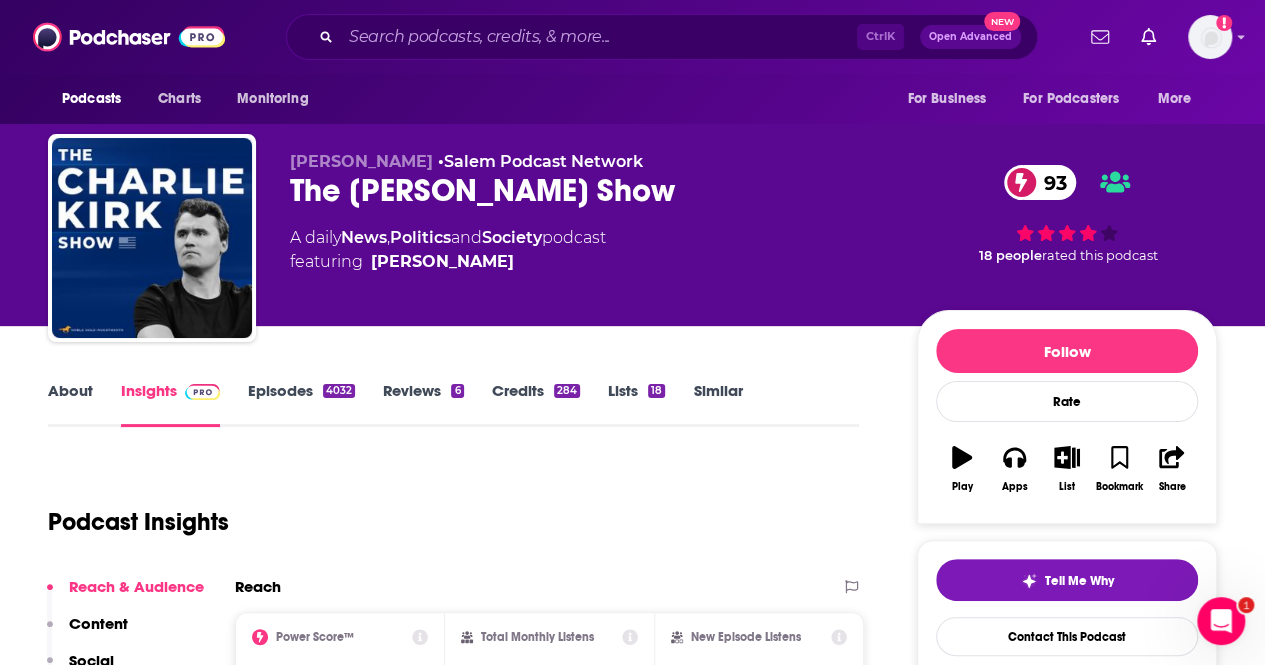 click on "Similar" at bounding box center (717, 404) 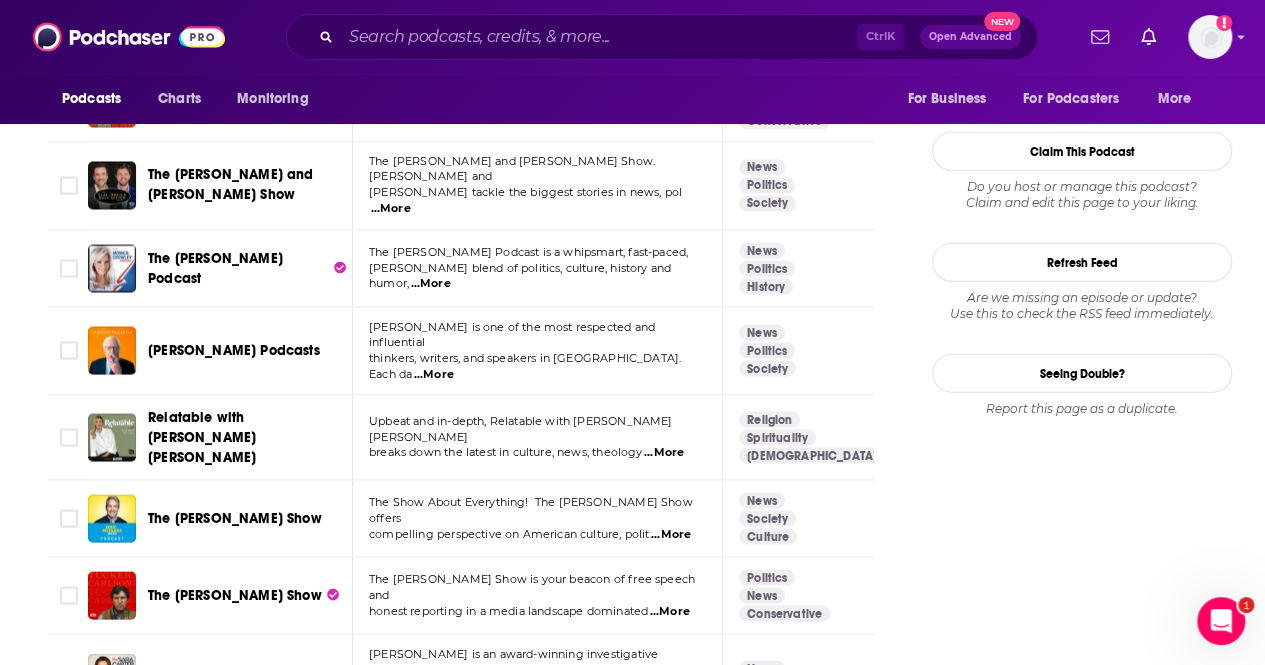 scroll, scrollTop: 2500, scrollLeft: 0, axis: vertical 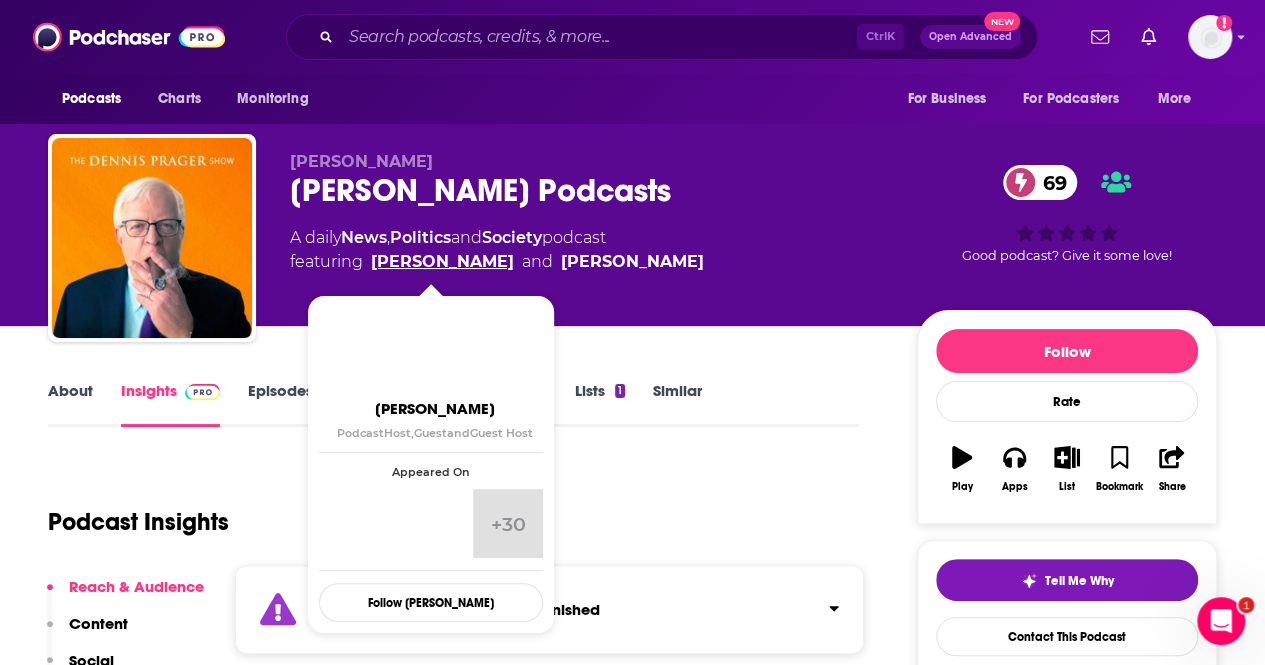 click on "Dennis Prager" at bounding box center (442, 262) 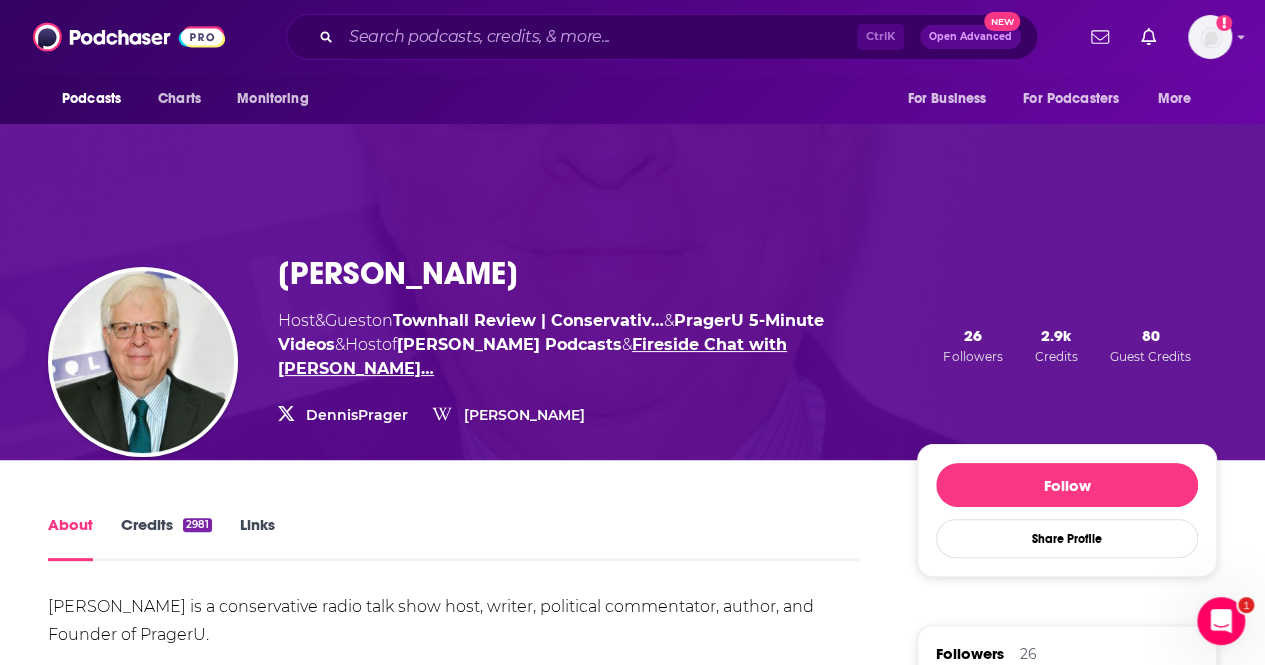 click on "Fireside Chat with Dennis Pra…" at bounding box center [532, 356] 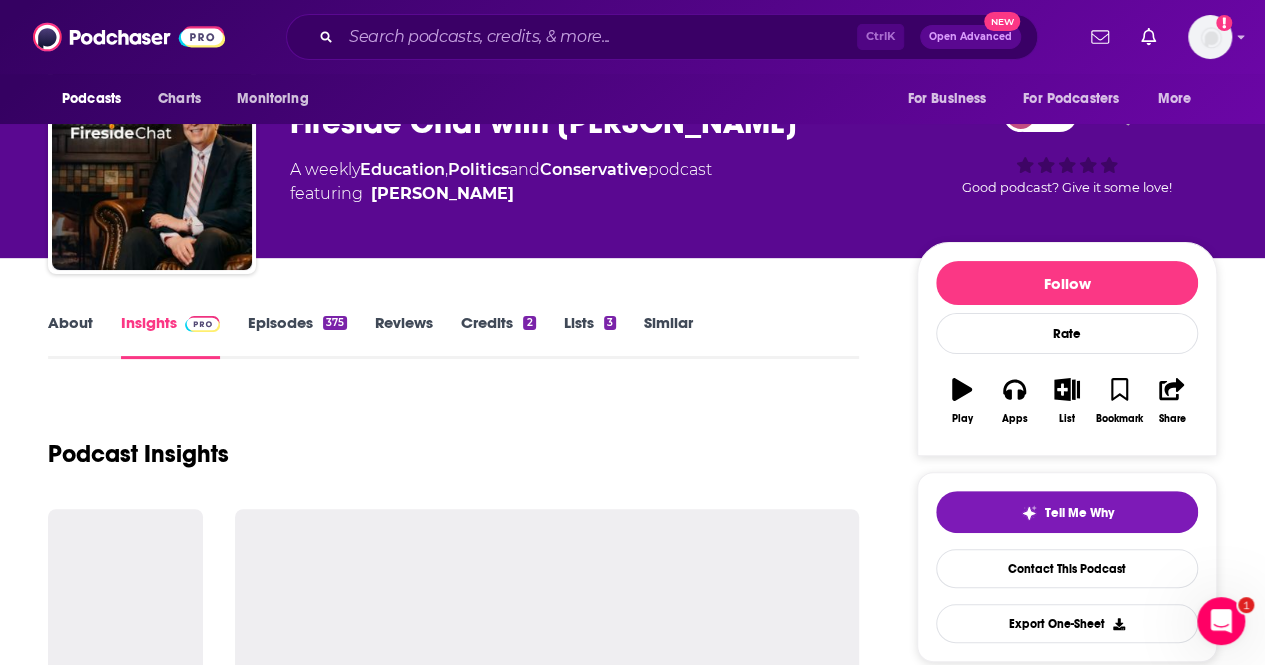 scroll, scrollTop: 100, scrollLeft: 0, axis: vertical 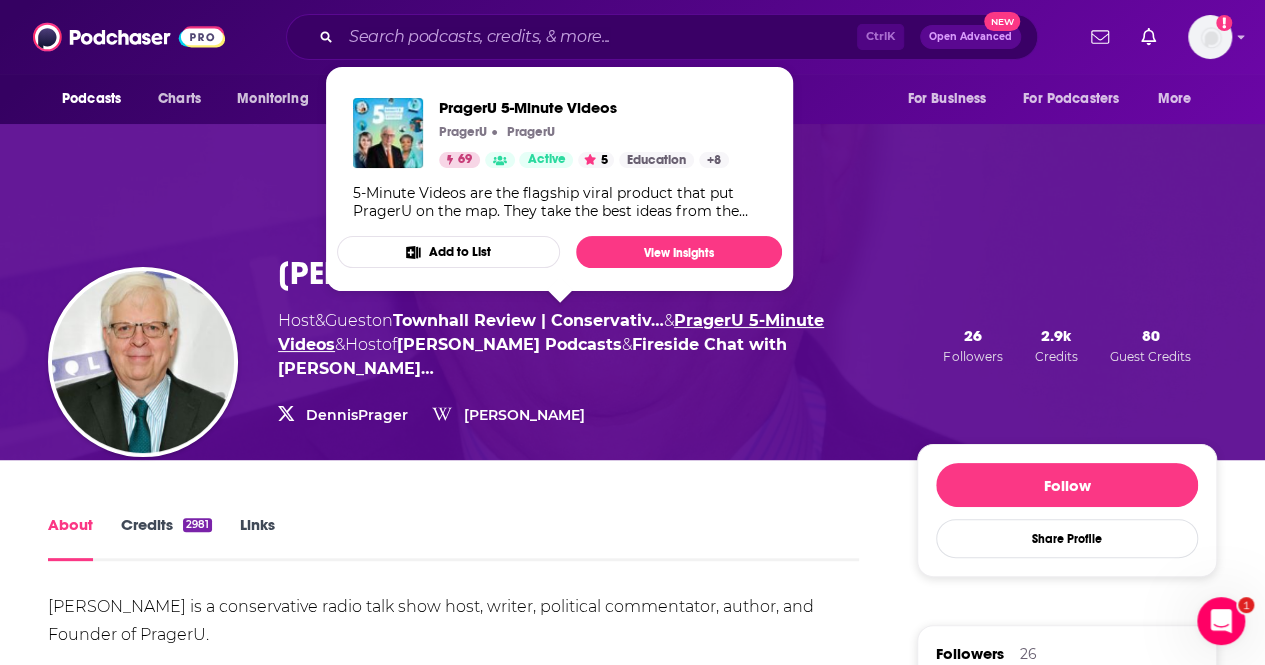 click on "PragerU 5-Minute Videos" at bounding box center (551, 332) 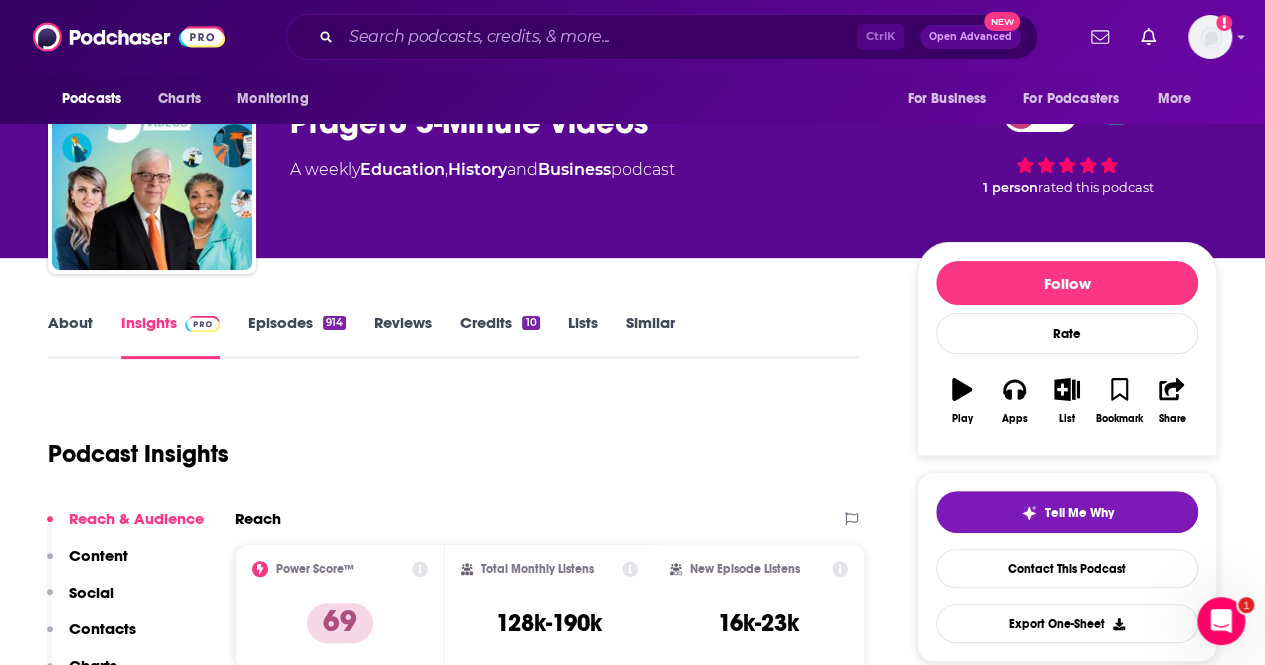 scroll, scrollTop: 100, scrollLeft: 0, axis: vertical 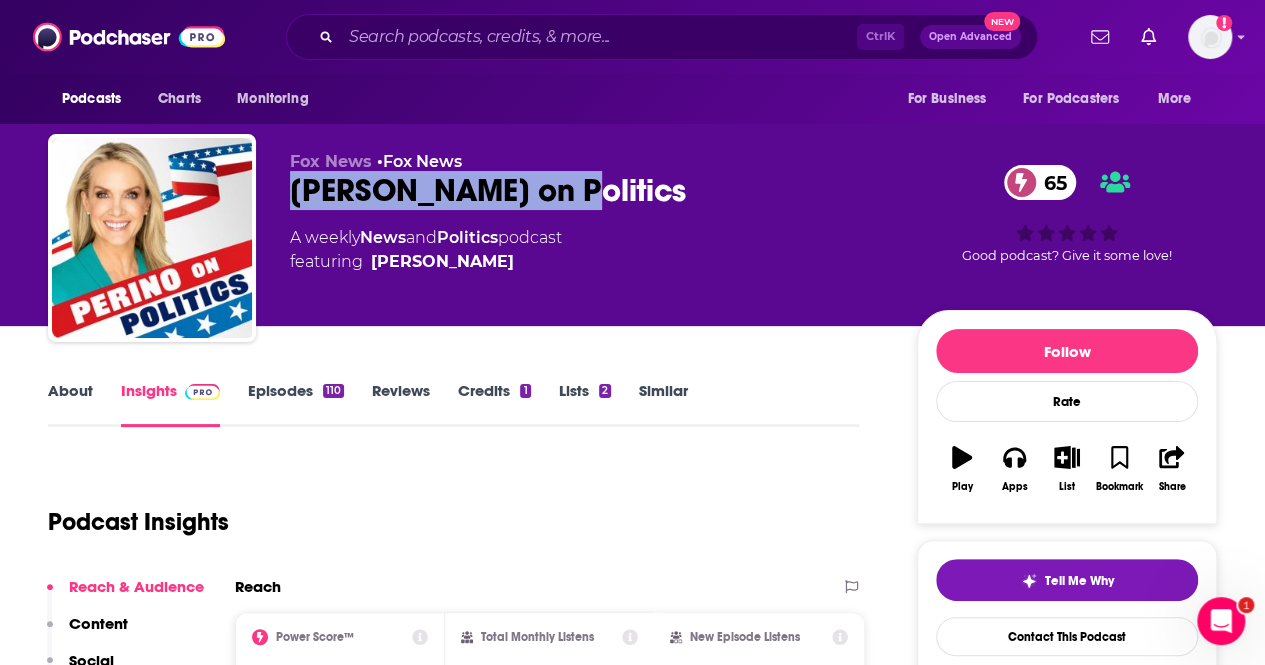 drag, startPoint x: 582, startPoint y: 203, endPoint x: 288, endPoint y: 197, distance: 294.06122 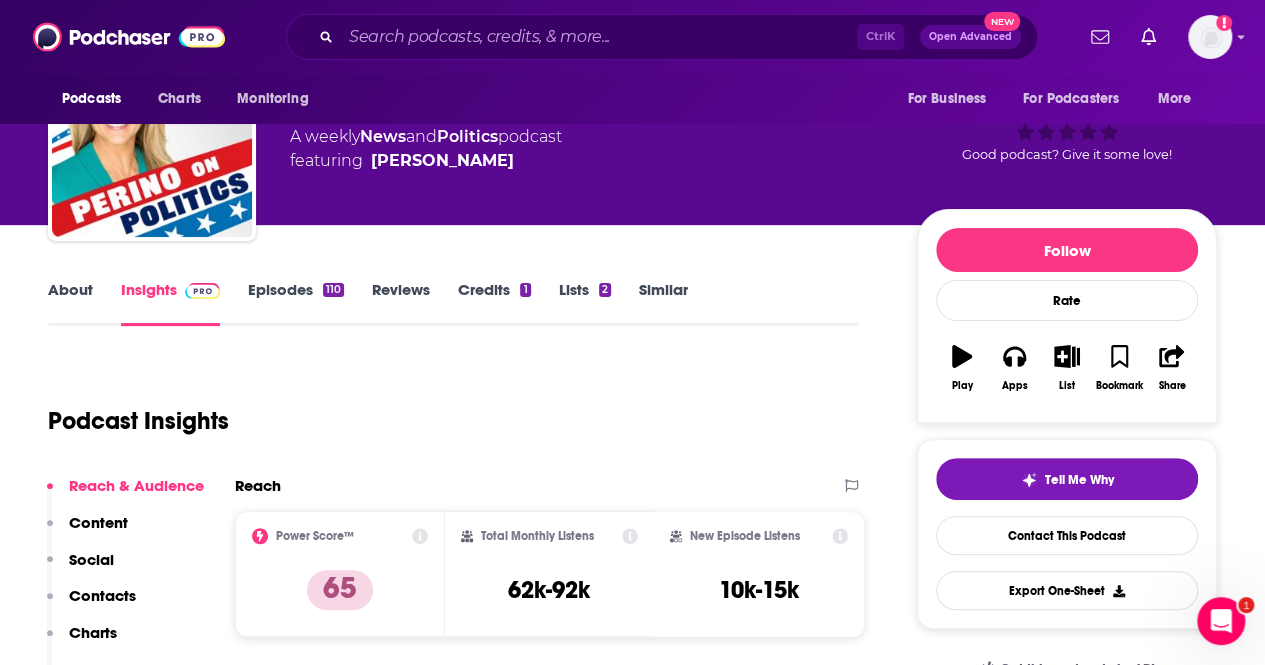 scroll, scrollTop: 0, scrollLeft: 0, axis: both 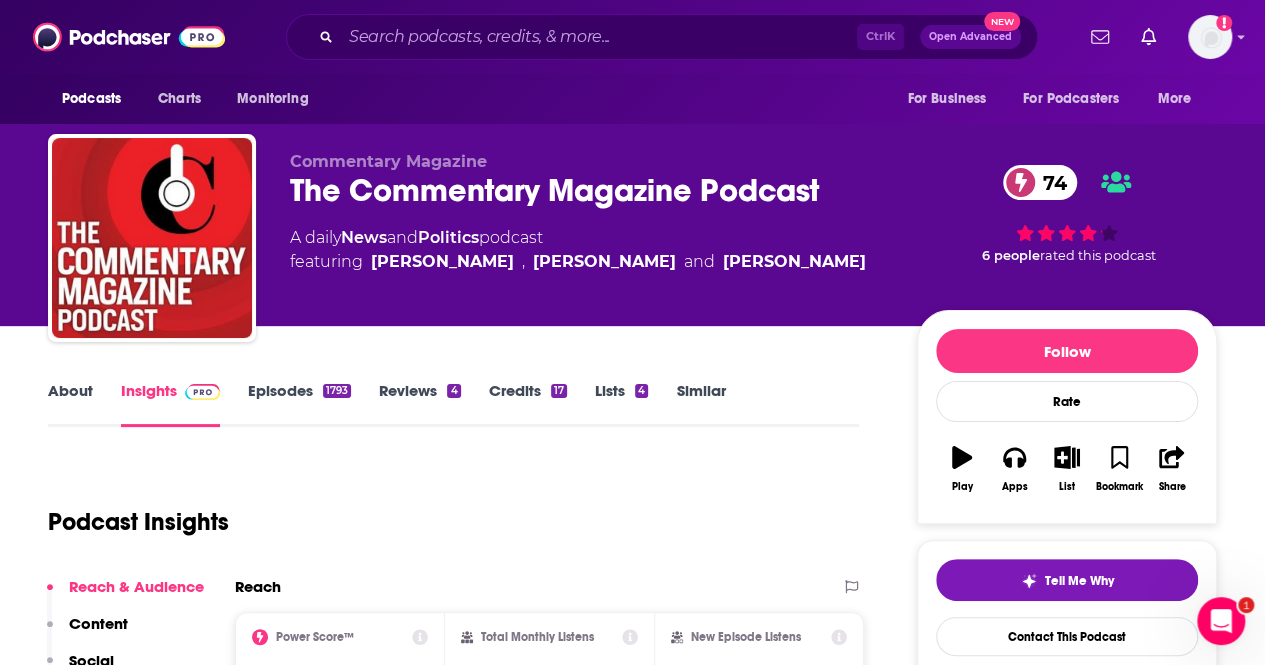 click on "Similar" at bounding box center (700, 404) 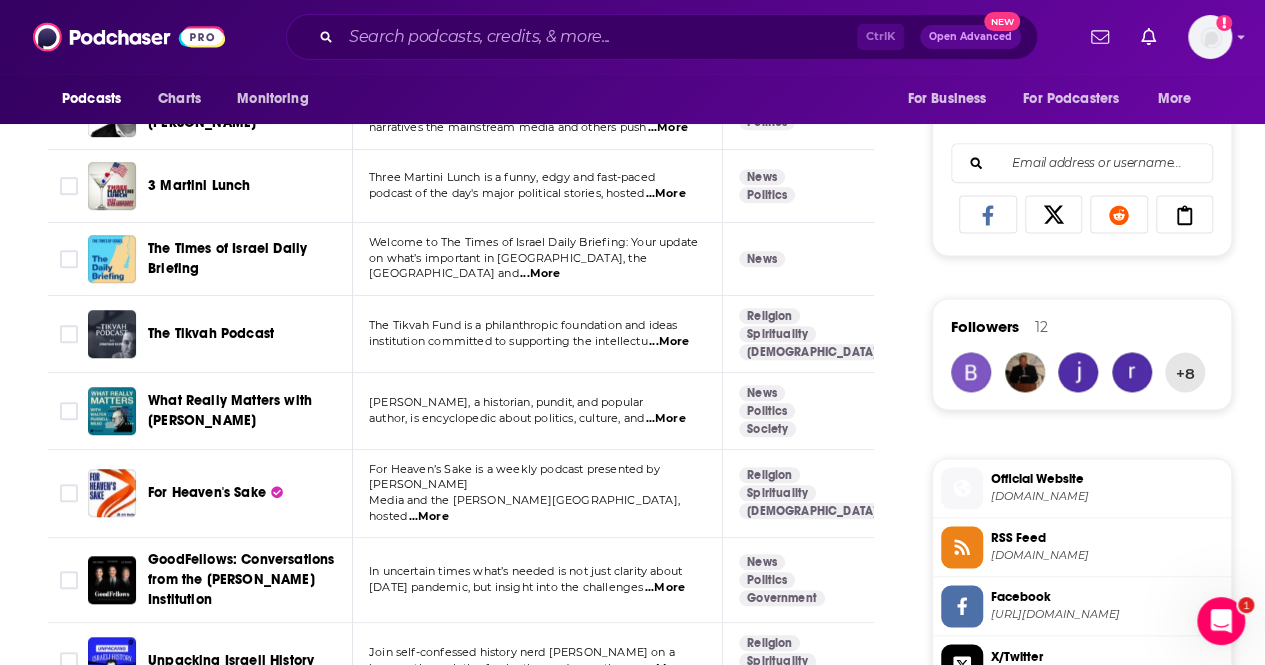 scroll, scrollTop: 1300, scrollLeft: 0, axis: vertical 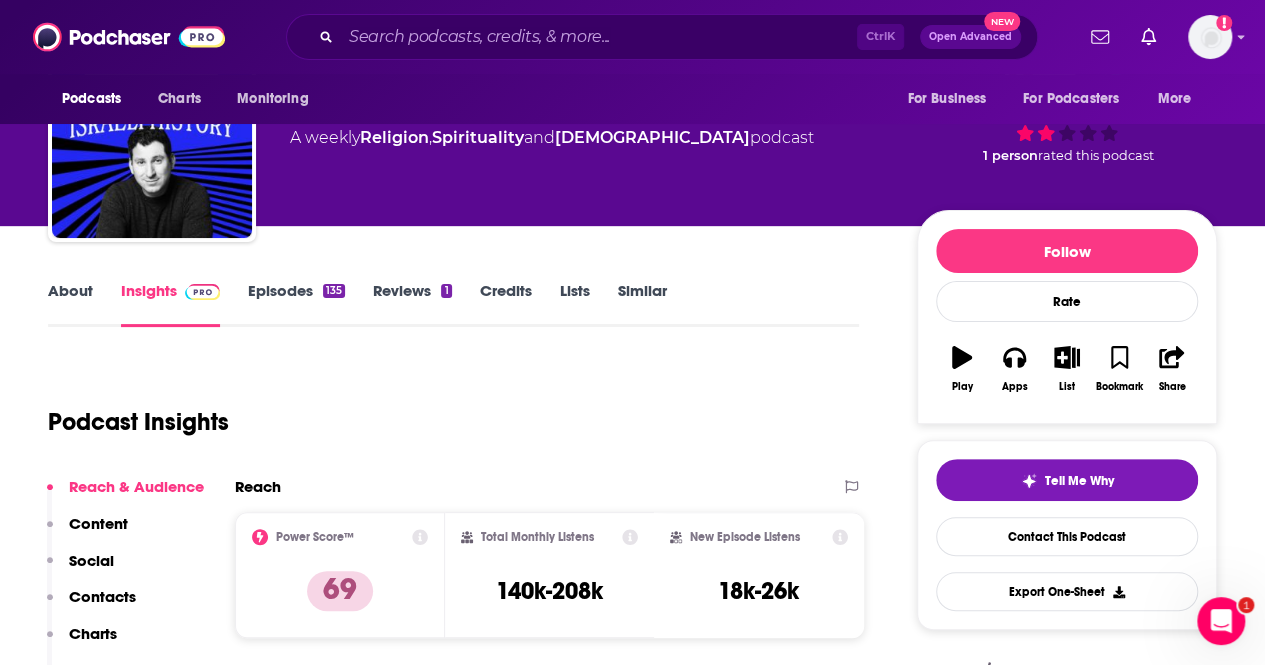 click on "About" at bounding box center (70, 304) 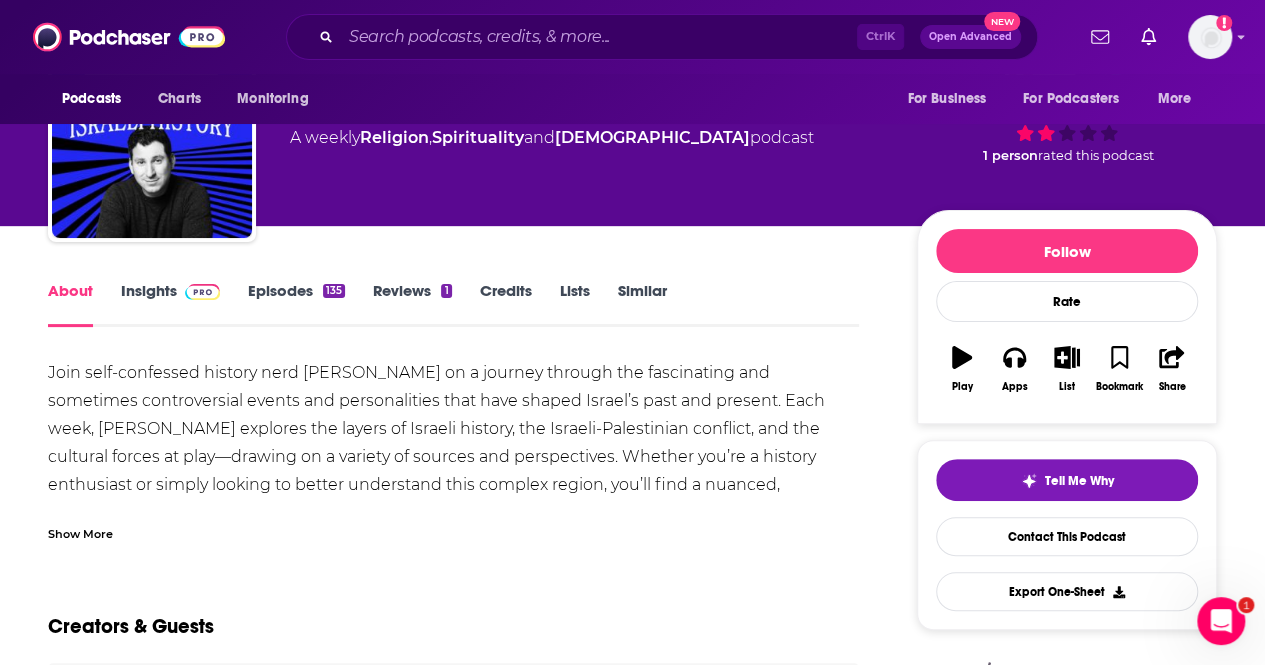 scroll, scrollTop: 0, scrollLeft: 0, axis: both 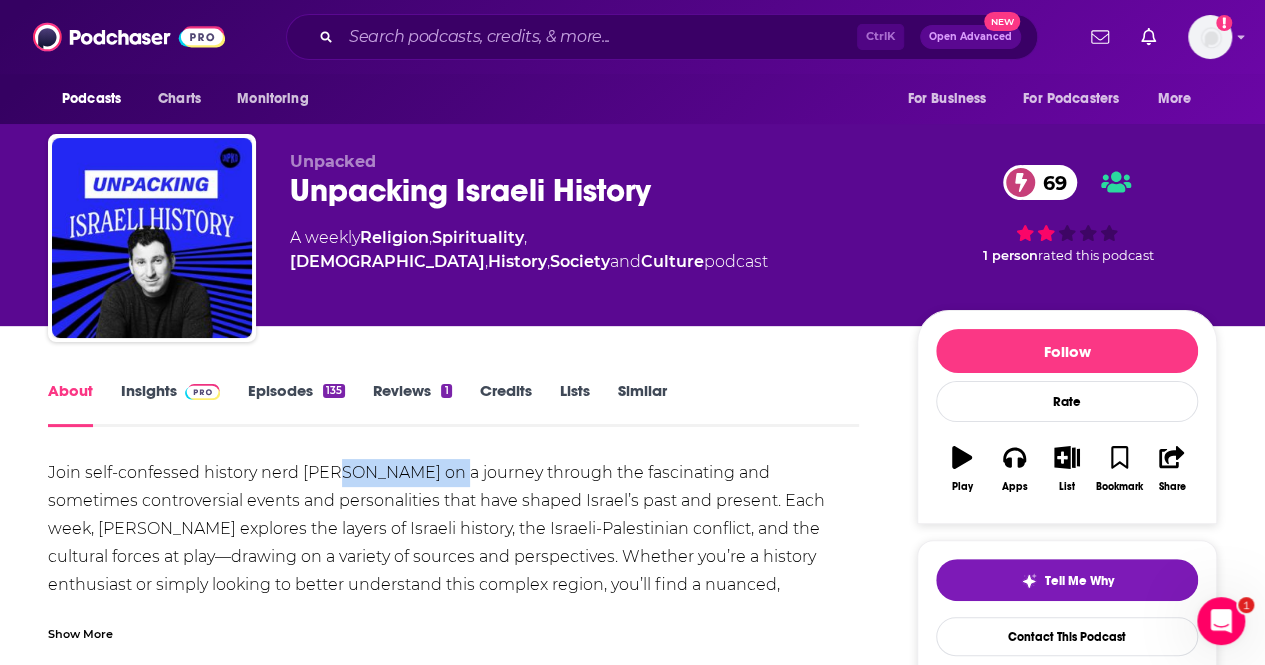 drag, startPoint x: 326, startPoint y: 465, endPoint x: 464, endPoint y: 477, distance: 138.52075 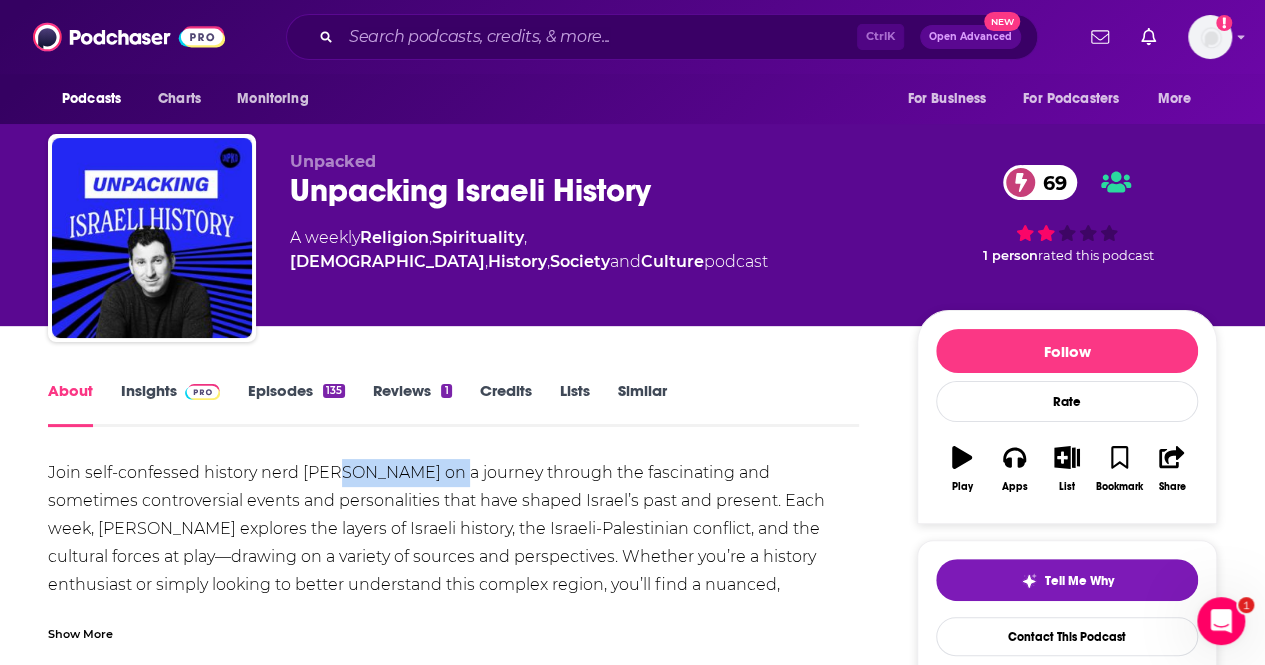 click on "Join self-confessed history nerd Dr. Noam Weissman on a journey through the fascinating and sometimes controversial events and personalities that have shaped Israel’s past and present. Each week, Noam explores the layers of Israeli history, the Israeli-Palestinian conflict, and the cultural forces at play—drawing on a variety of sources and perspectives. Whether you’re a history enthusiast or simply looking to better understand this complex region, you’ll find a nuanced, authentic, and thought-provoking take on Israel—free from oversimplification and political spin." at bounding box center [453, 543] 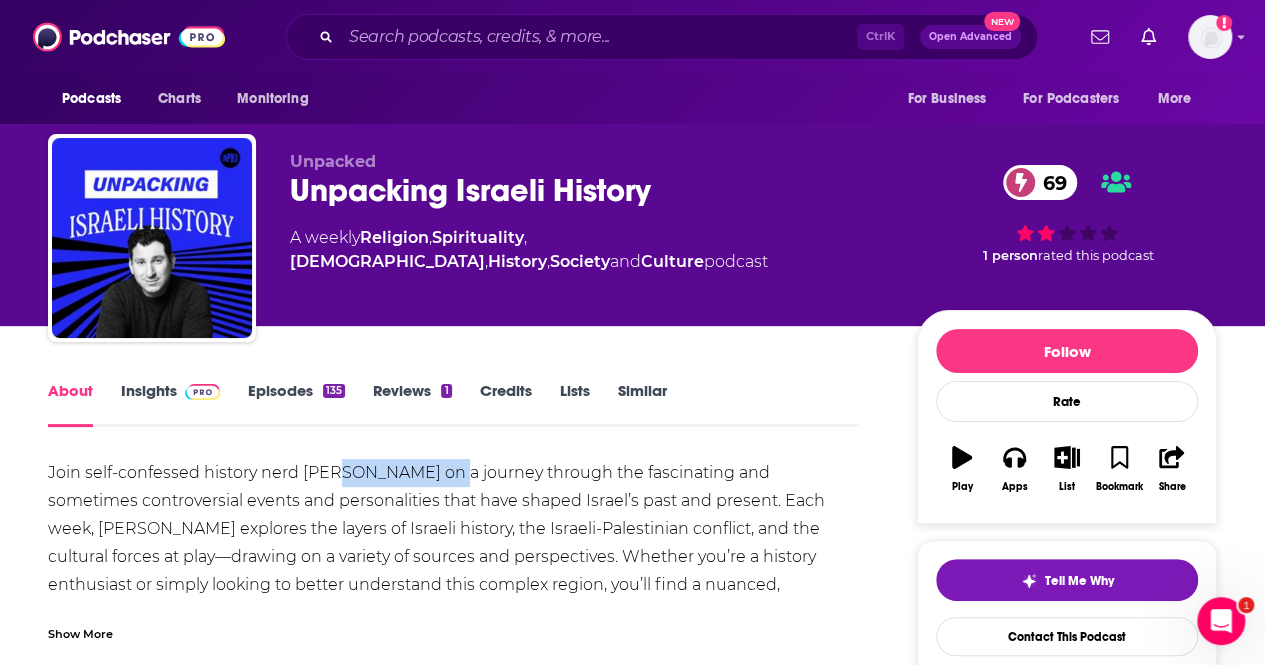 copy on "Noam Weissman" 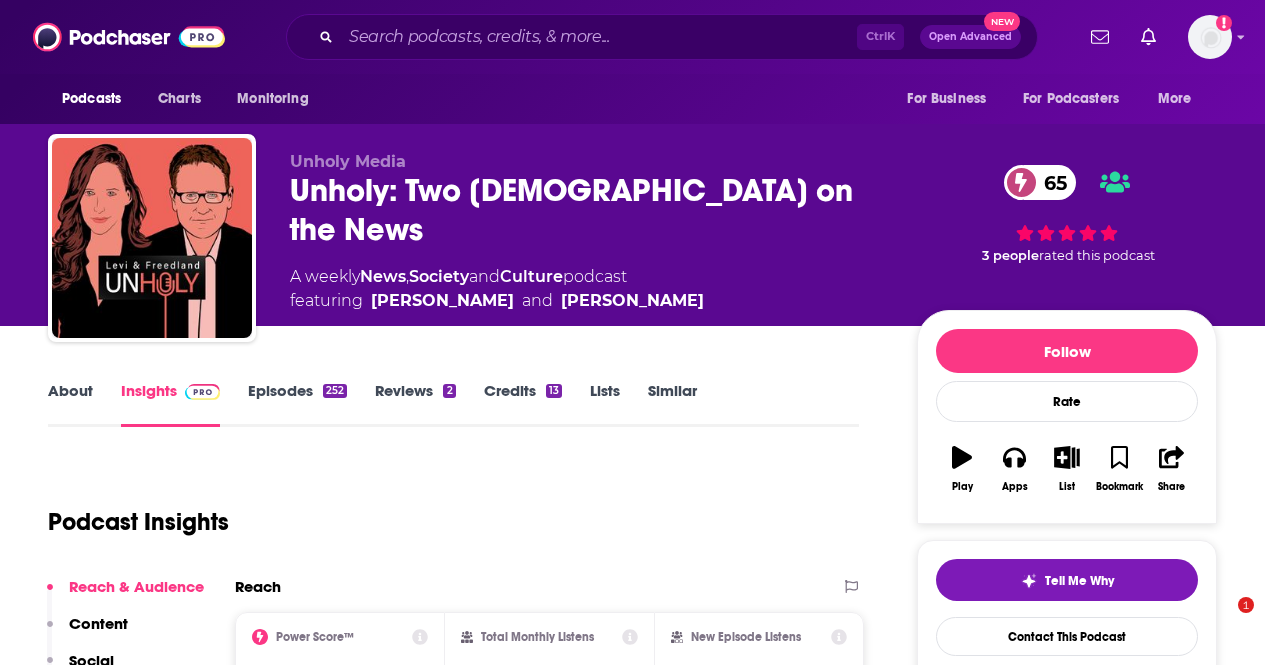 scroll, scrollTop: 0, scrollLeft: 0, axis: both 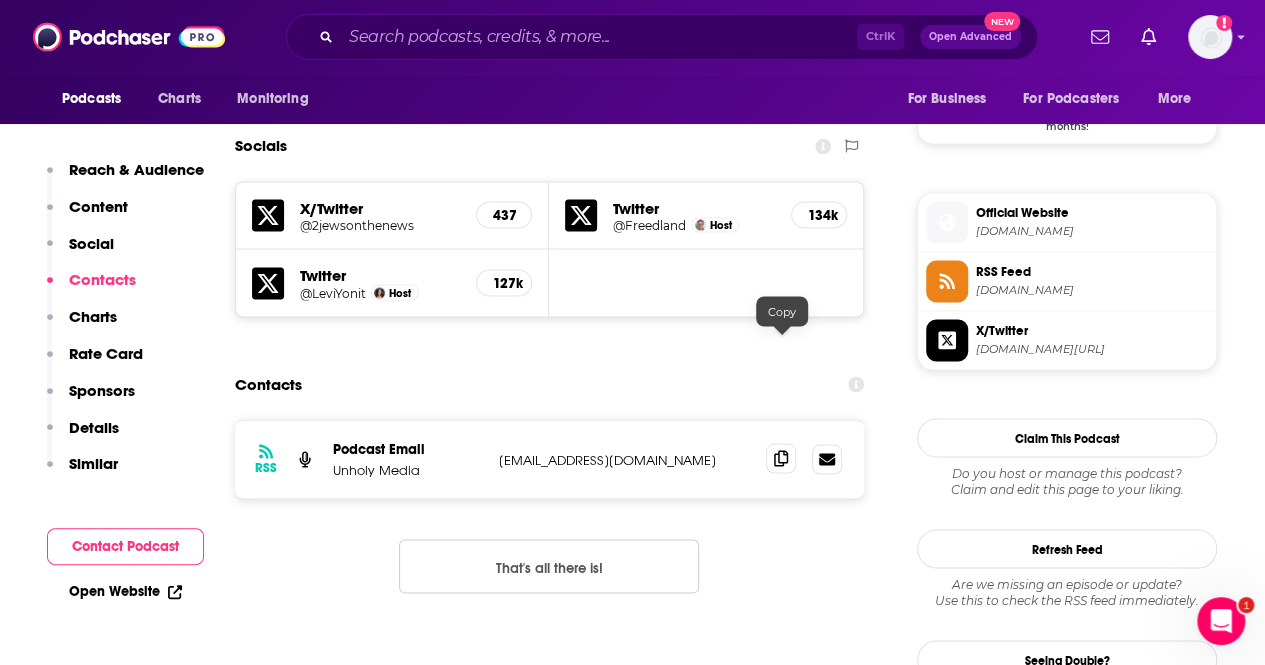 click 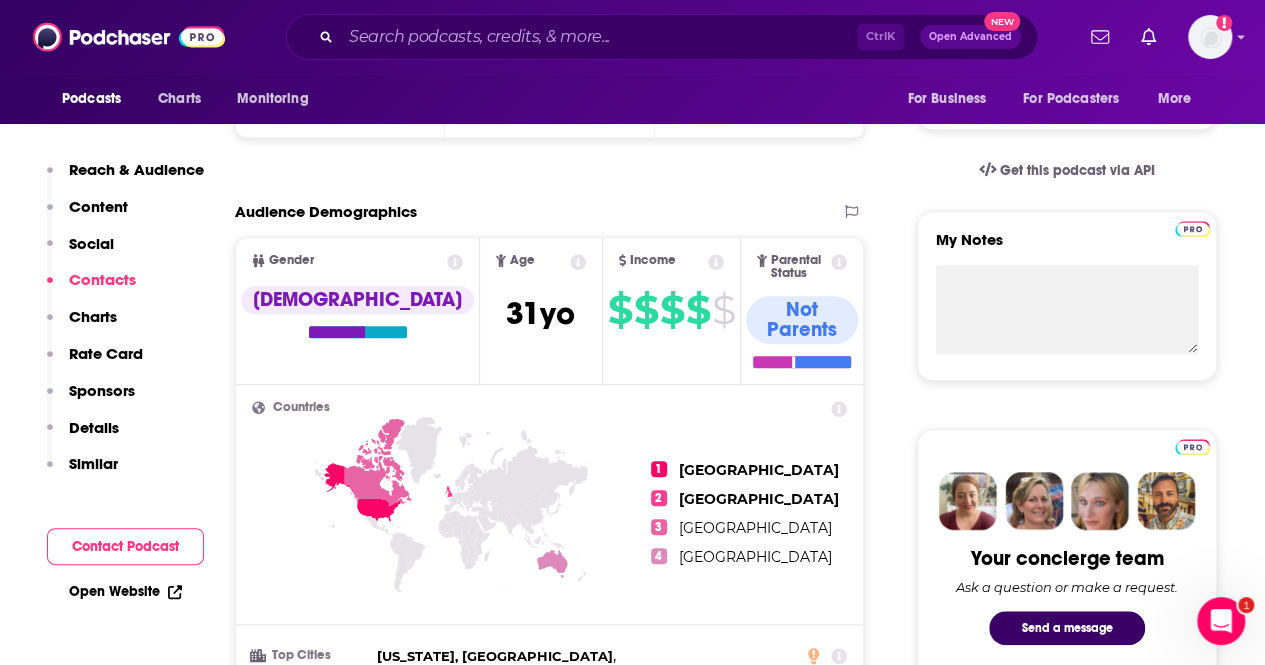 scroll, scrollTop: 200, scrollLeft: 0, axis: vertical 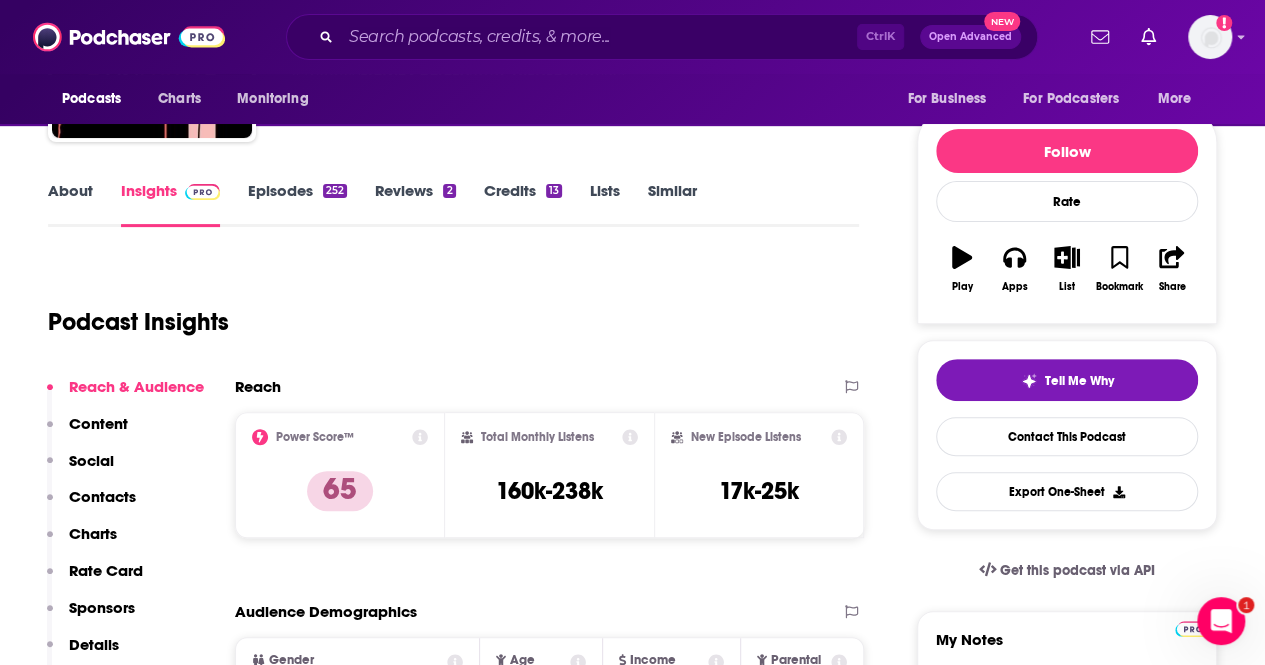 click on "Similar" at bounding box center [672, 204] 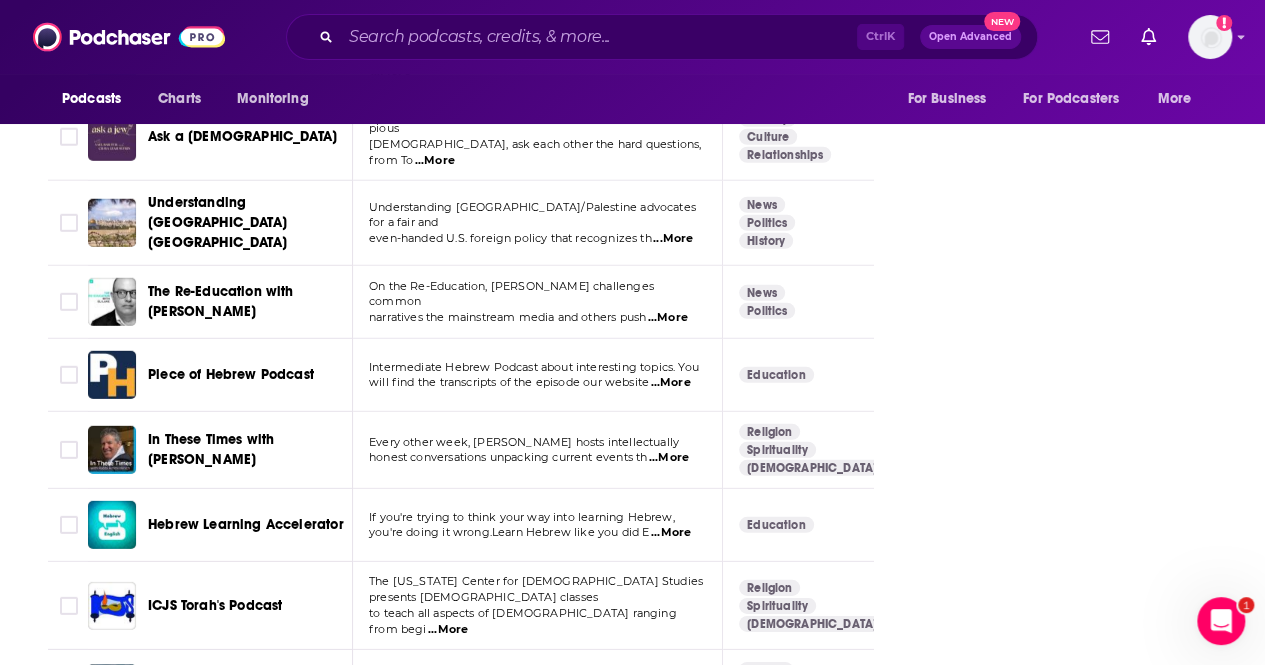 scroll, scrollTop: 3500, scrollLeft: 0, axis: vertical 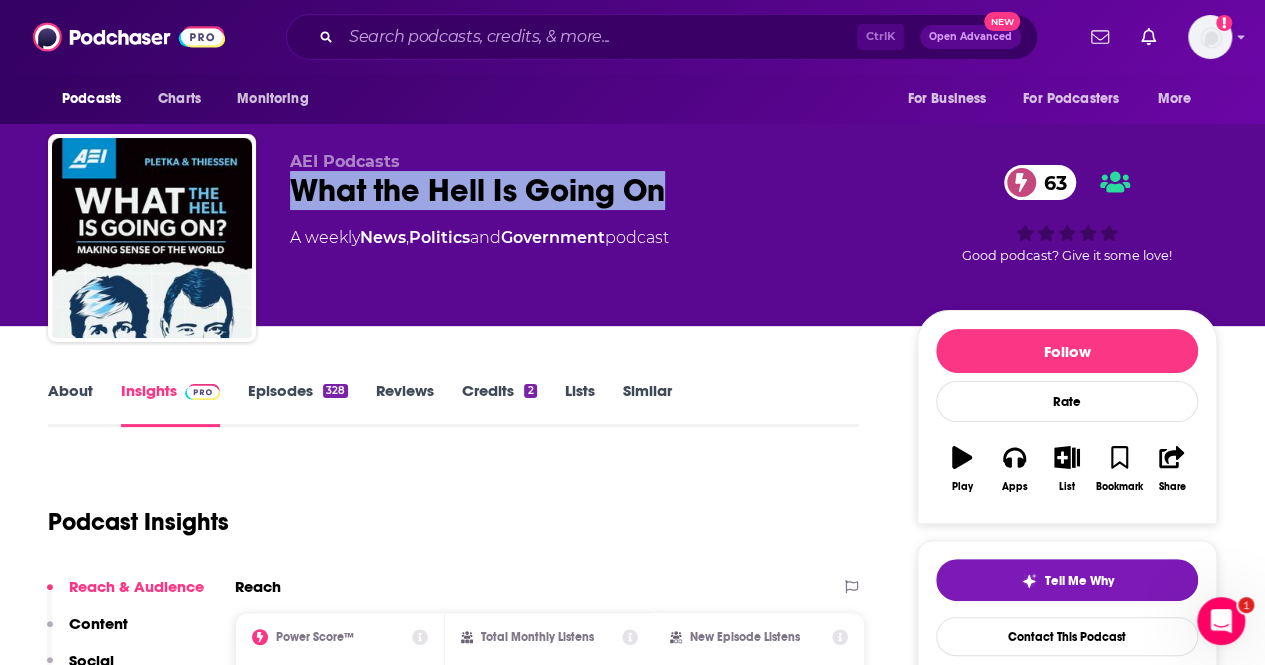 drag, startPoint x: 680, startPoint y: 195, endPoint x: 269, endPoint y: 195, distance: 411 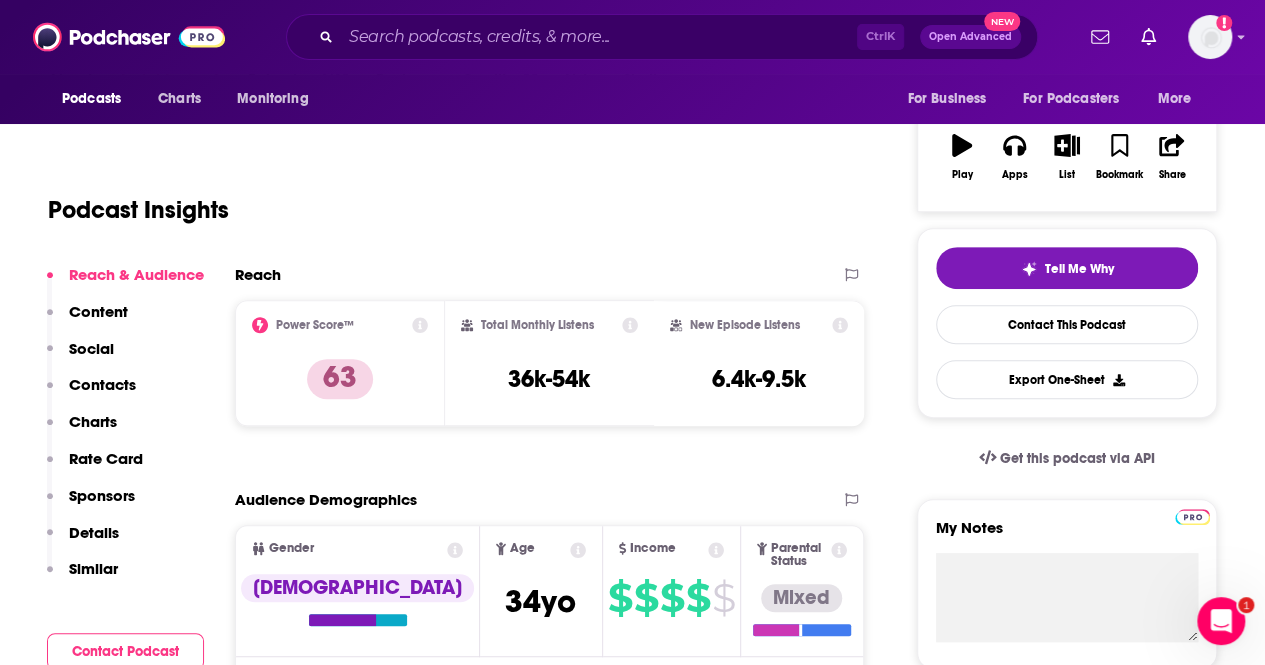 scroll, scrollTop: 0, scrollLeft: 0, axis: both 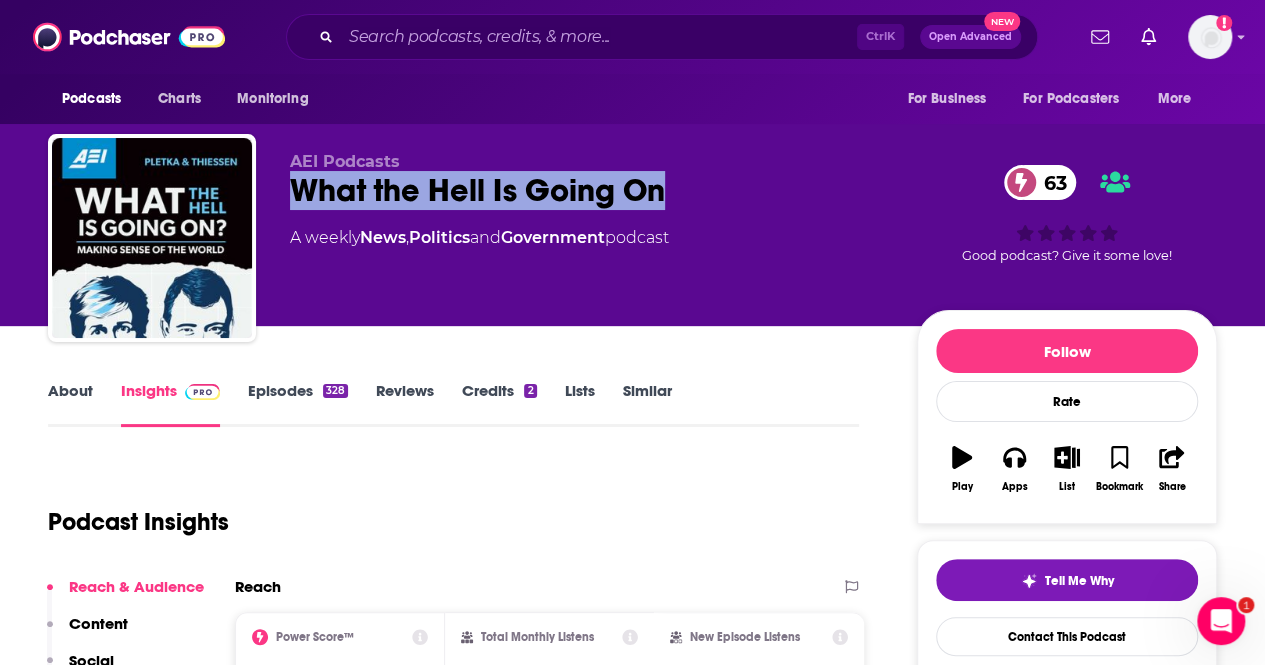 click on "Similar" at bounding box center (647, 404) 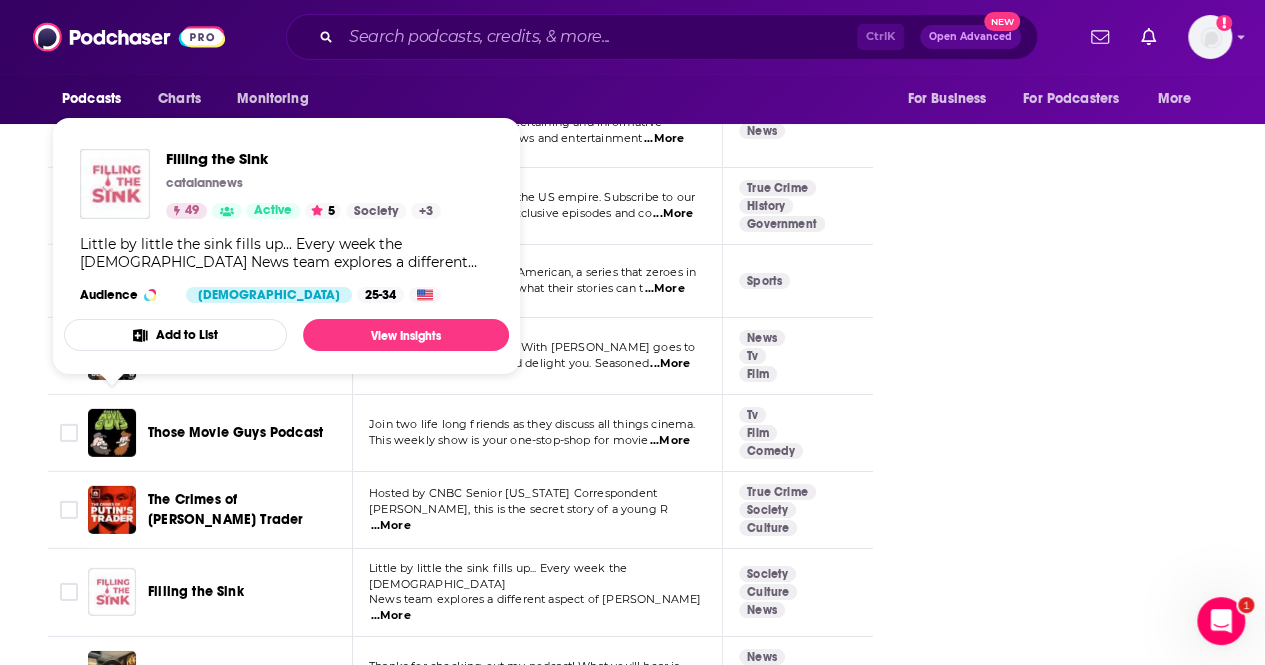 scroll, scrollTop: 7328, scrollLeft: 0, axis: vertical 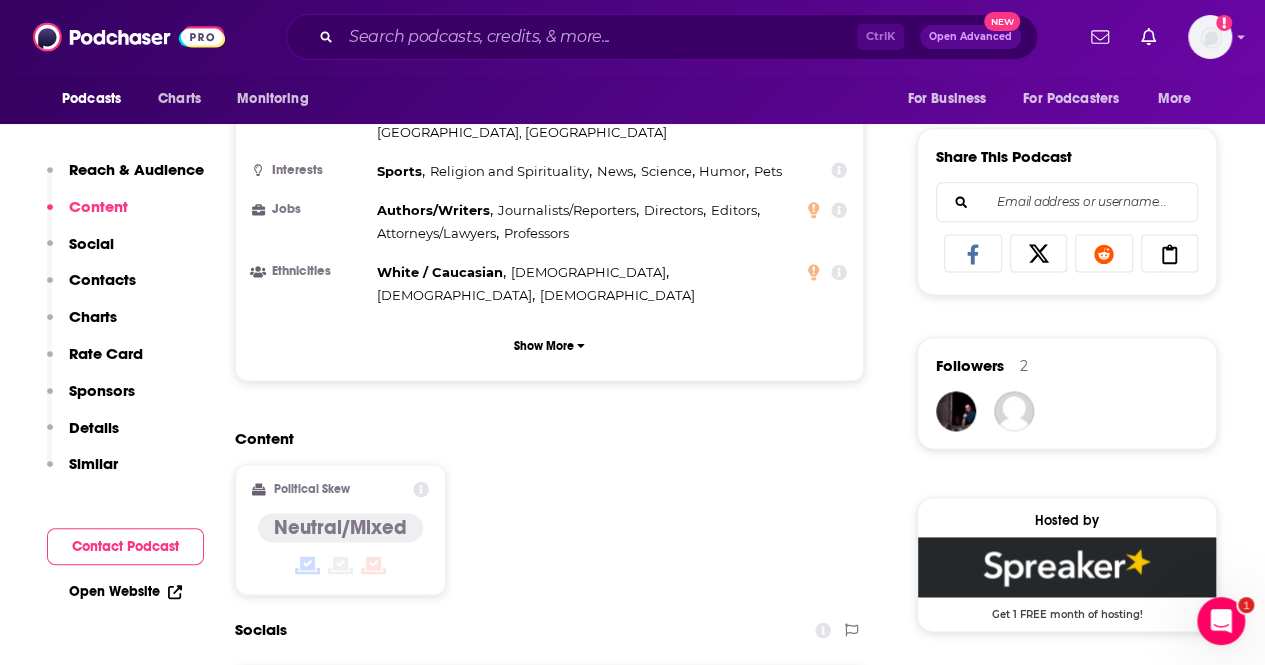 click on "Open Website" at bounding box center [125, 591] 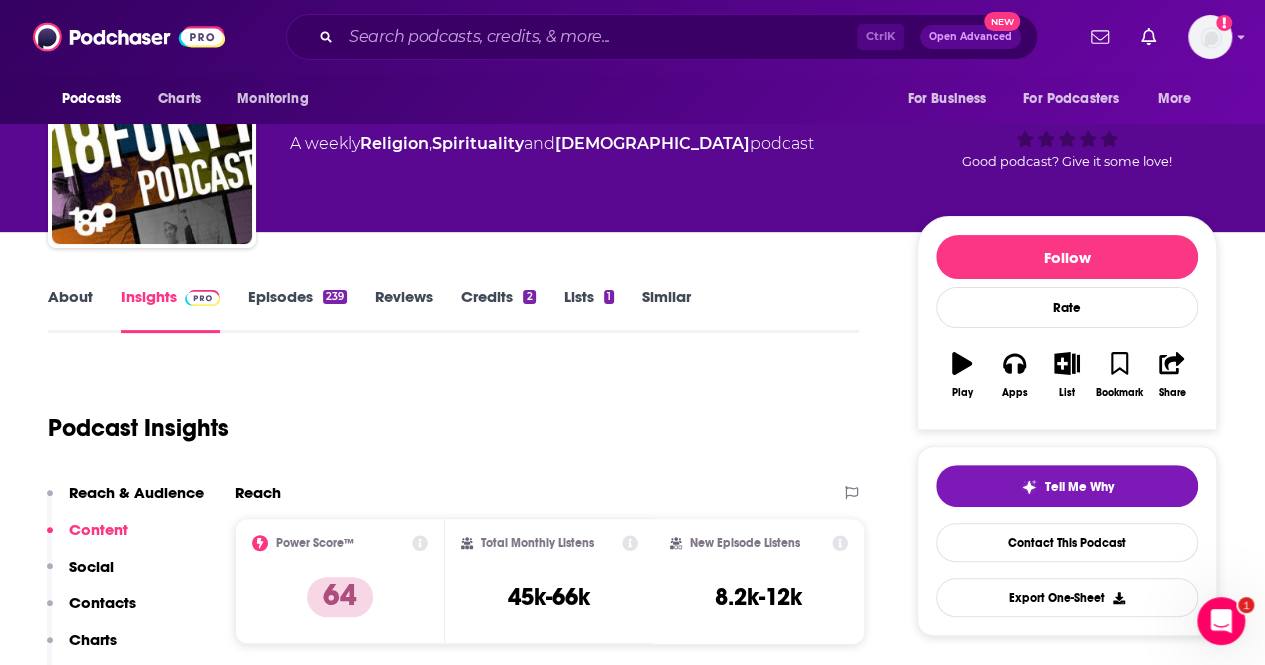 scroll, scrollTop: 0, scrollLeft: 0, axis: both 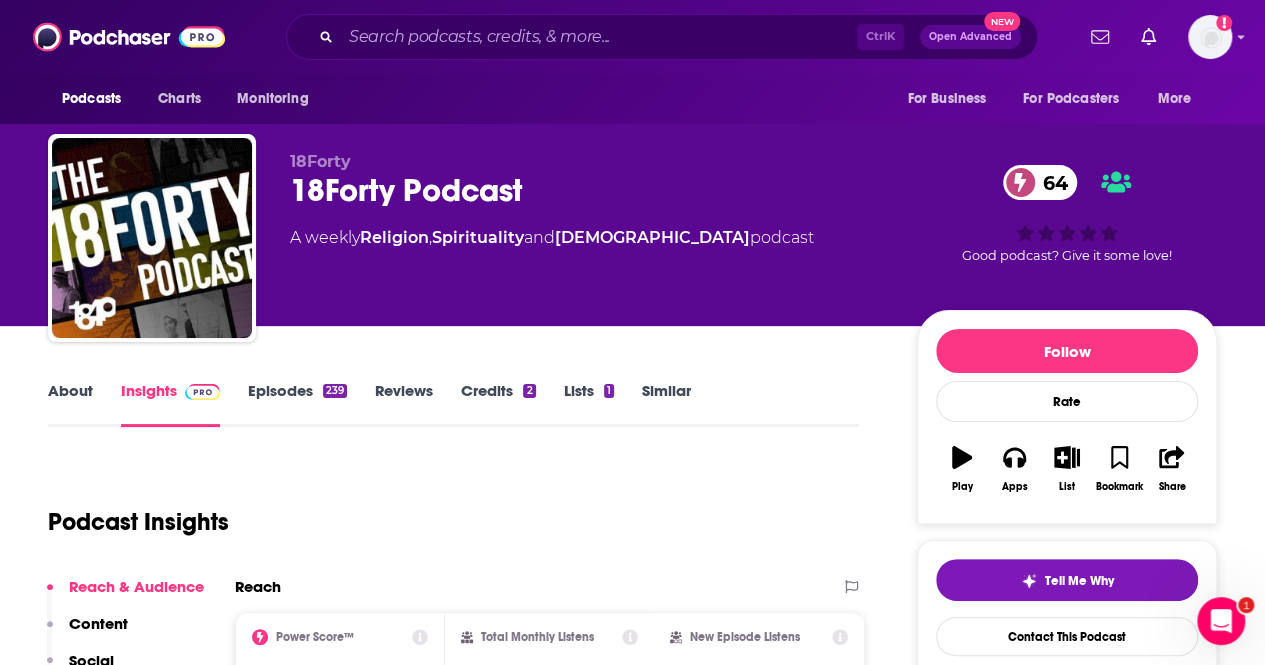 click on "Similar" at bounding box center [666, 404] 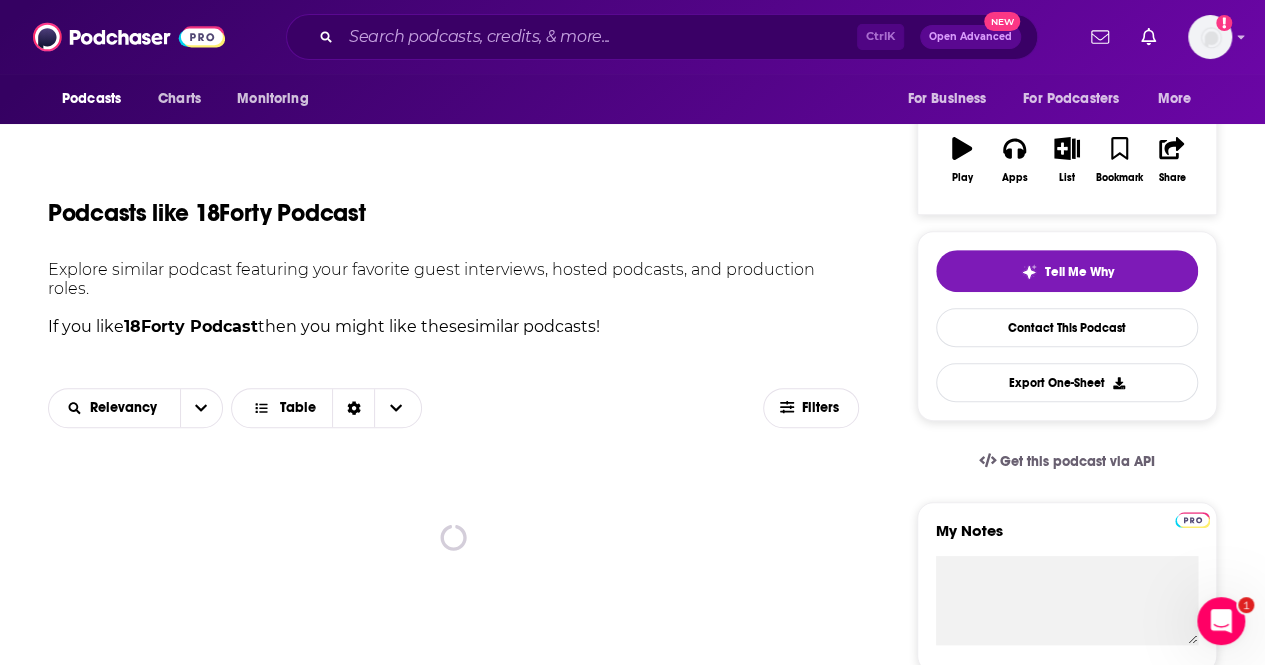 scroll, scrollTop: 500, scrollLeft: 0, axis: vertical 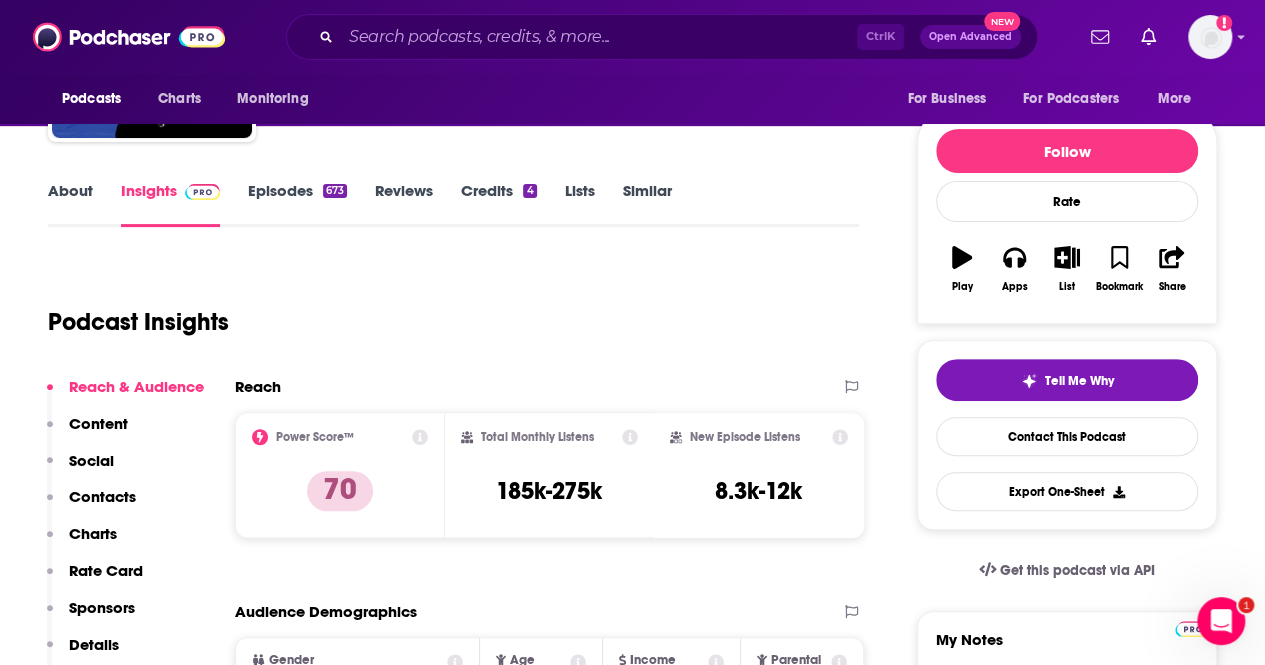 click on "Episodes 673" at bounding box center (297, 204) 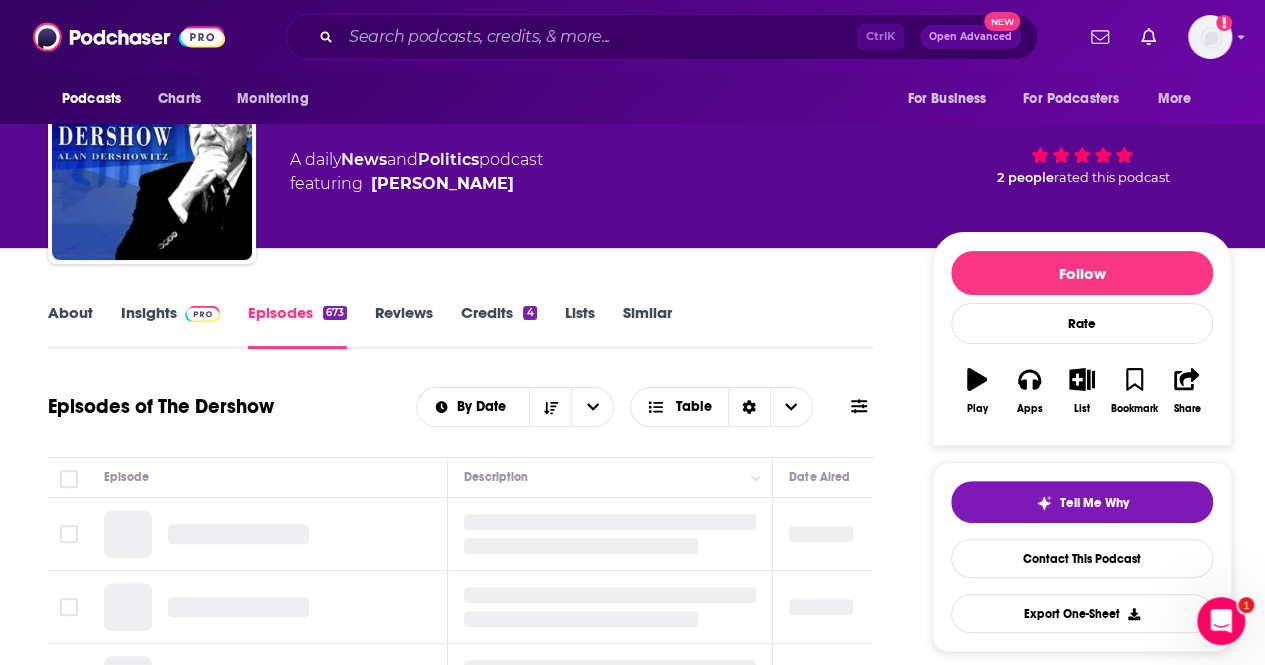 scroll, scrollTop: 200, scrollLeft: 0, axis: vertical 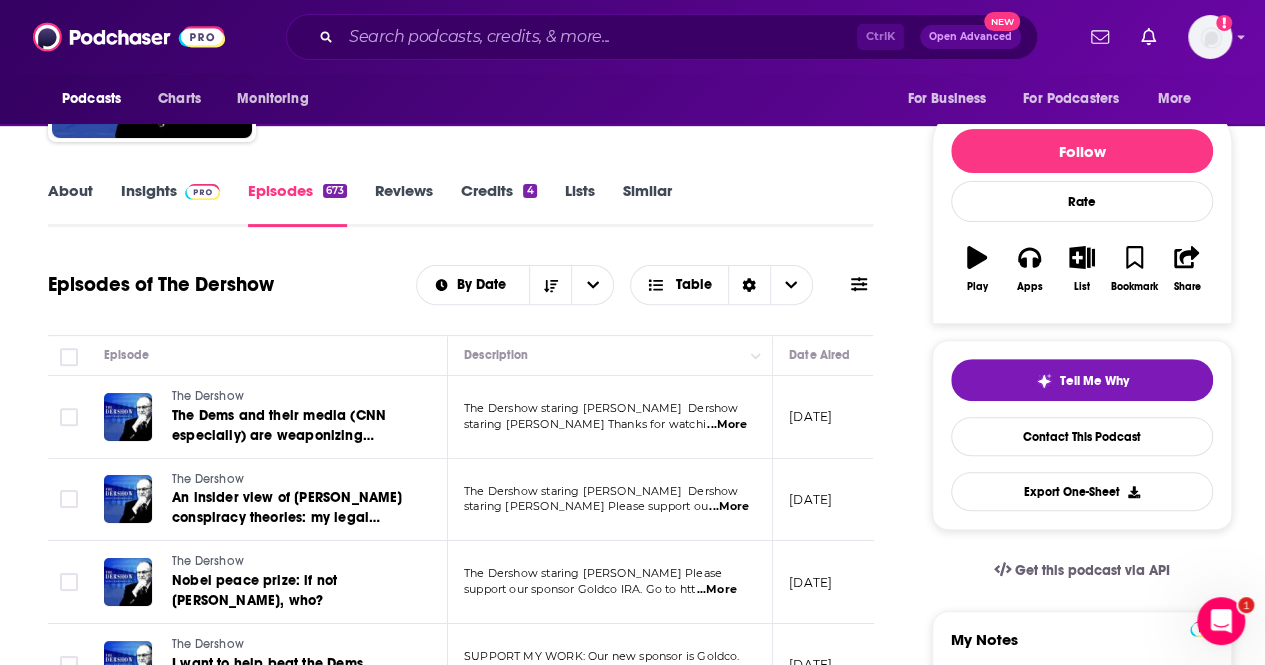 click on "...More" at bounding box center [727, 425] 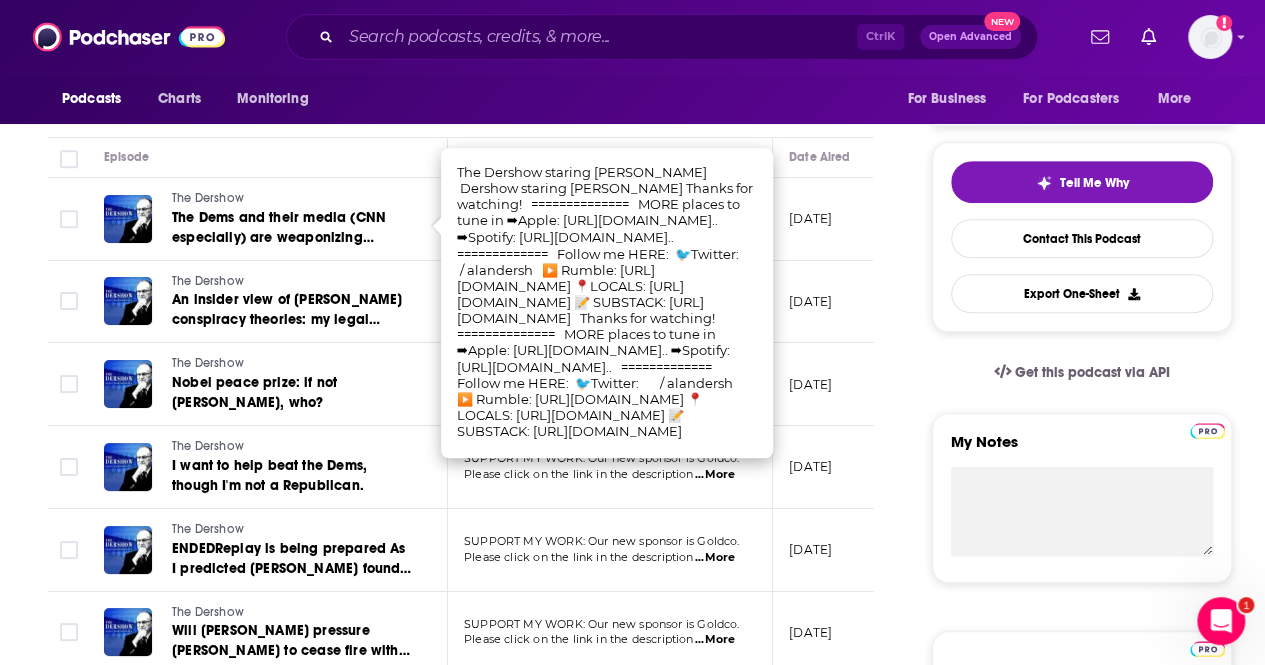 scroll, scrollTop: 400, scrollLeft: 0, axis: vertical 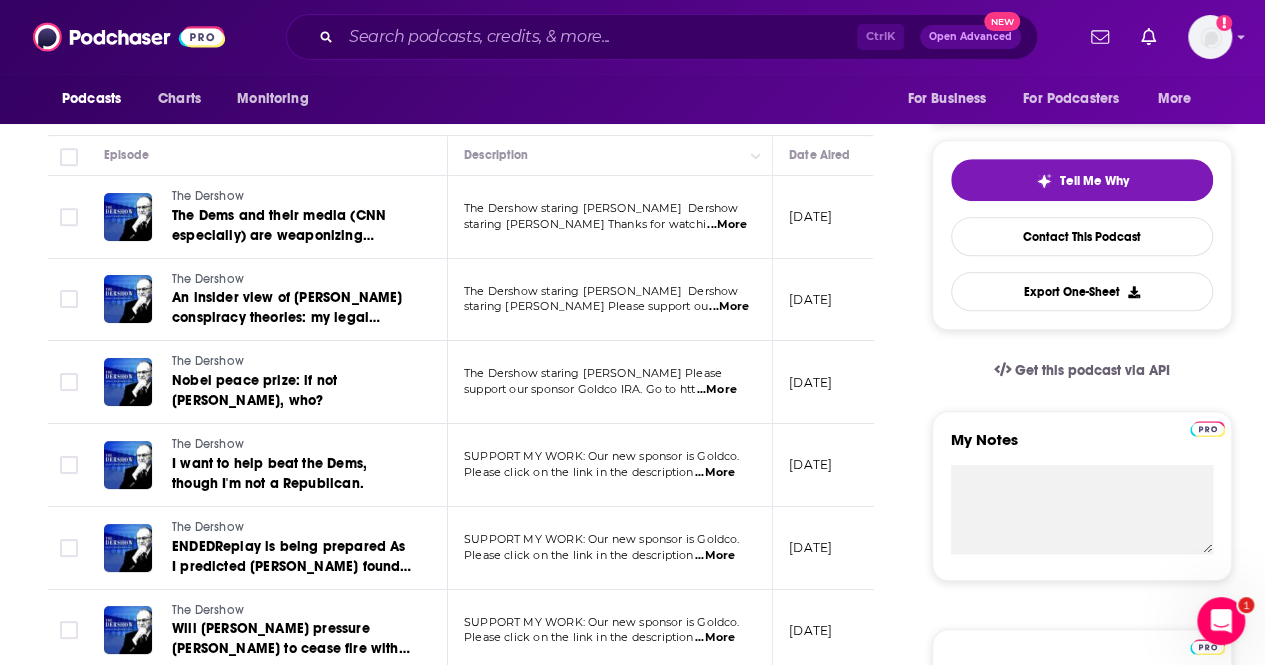 click on "About Insights Episodes 673 Reviews Credits 4 Lists Similar Episodes of The Dershow By Date Table Episode Description Date Aired Reach Episode Guests Length The Dershow The Dems and their media (CNN especially) are weaponizing Epstein. The Dershow staring Alan Dershowitz  Dershow staring Alan Dershowitz Thanks for watchi  ...More July 15, 2025  Pending -- 32:28 s The Dershow An insider view of Epstein conspiracy theories: my legal analysis. The Dershow staring Alan Dershowitz  Dershow staring Alan Dershowitz Please support ou  ...More July 14, 2025  Pending -- 31:26 s The Dershow Nobel peace prize: if not Trump, who? The Dershow staring Alan Dershowitz Please support our sponsor Goldco IRA. Go to htt  ...More July 9, 2025 10k-15k -- 32:43 s The Dershow I want to help beat the Dems, though I'm not a Republican. SUPPORT MY WORK: Our new sponsor is Goldco. Please click on the link in the description   ...More July 8, 2025 7.2k-11k -- 30:16 s The Dershow SUPPORT MY WORK: Our new sponsor is Goldco.  ...More -- s" at bounding box center [640, 1264] 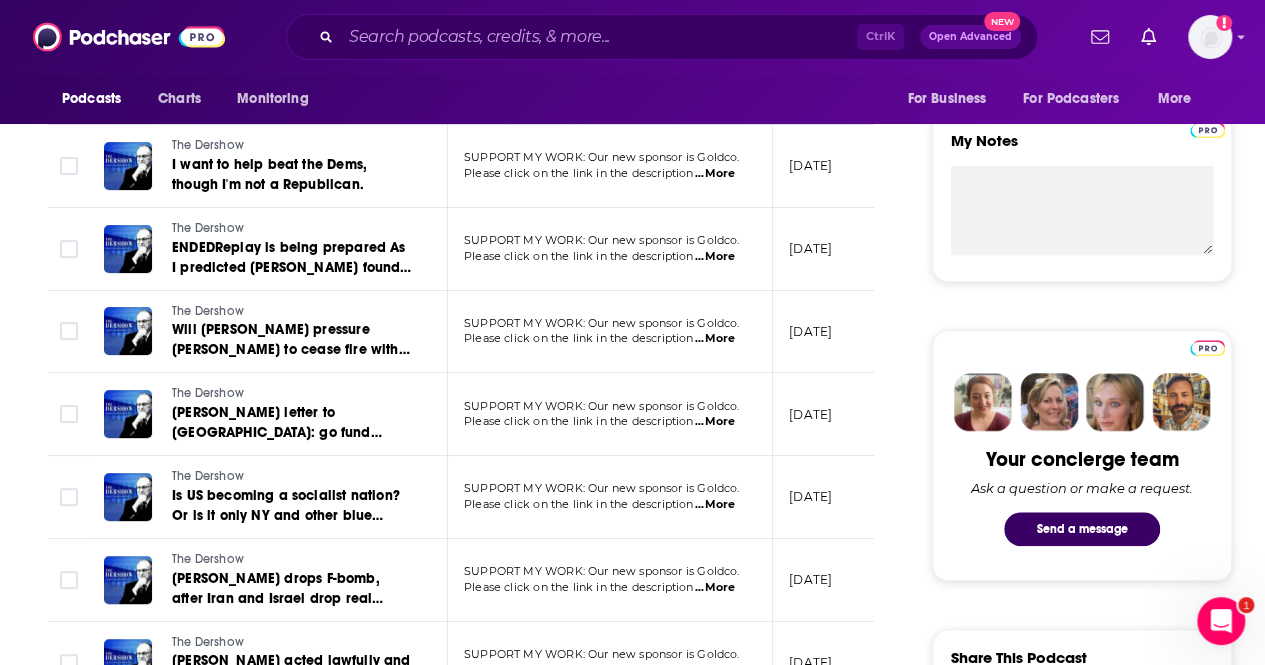 scroll, scrollTop: 700, scrollLeft: 0, axis: vertical 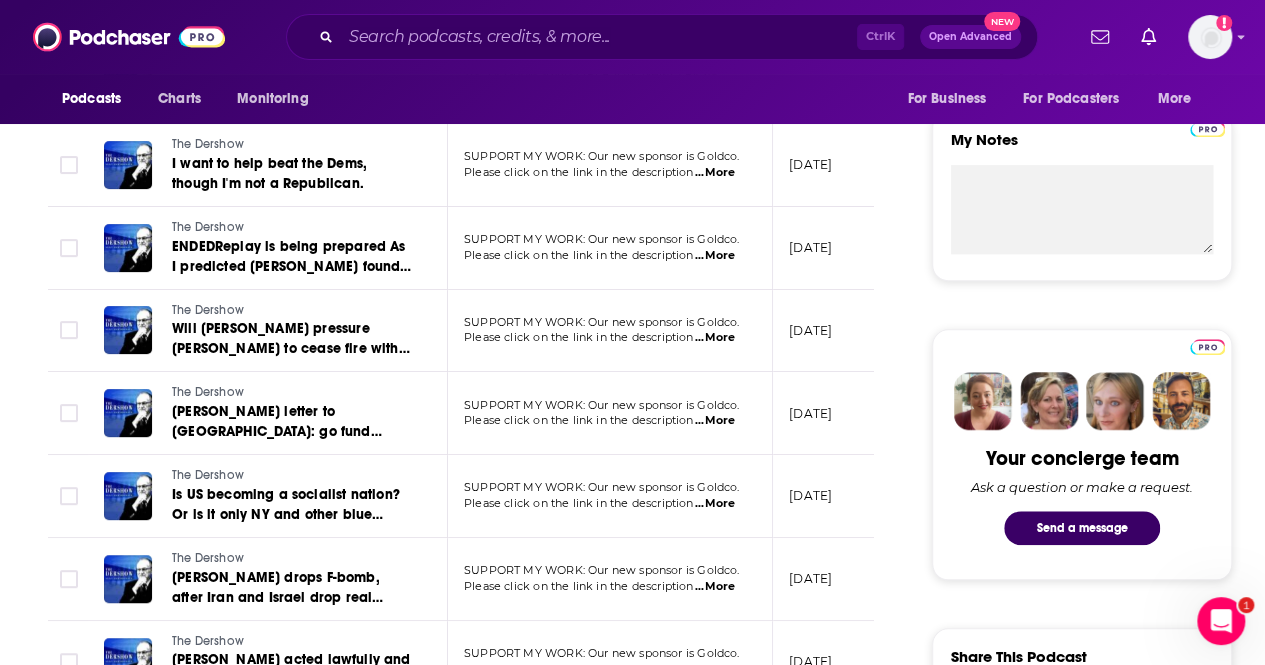 click on "...More" at bounding box center [715, 338] 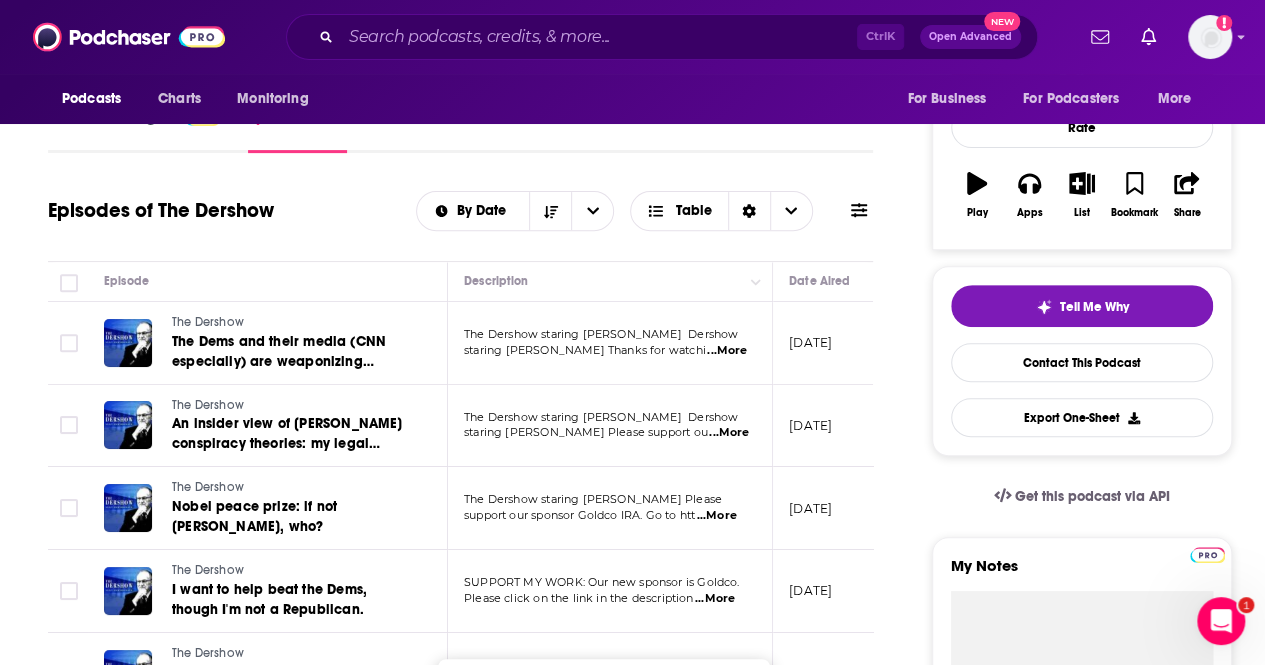 scroll, scrollTop: 0, scrollLeft: 0, axis: both 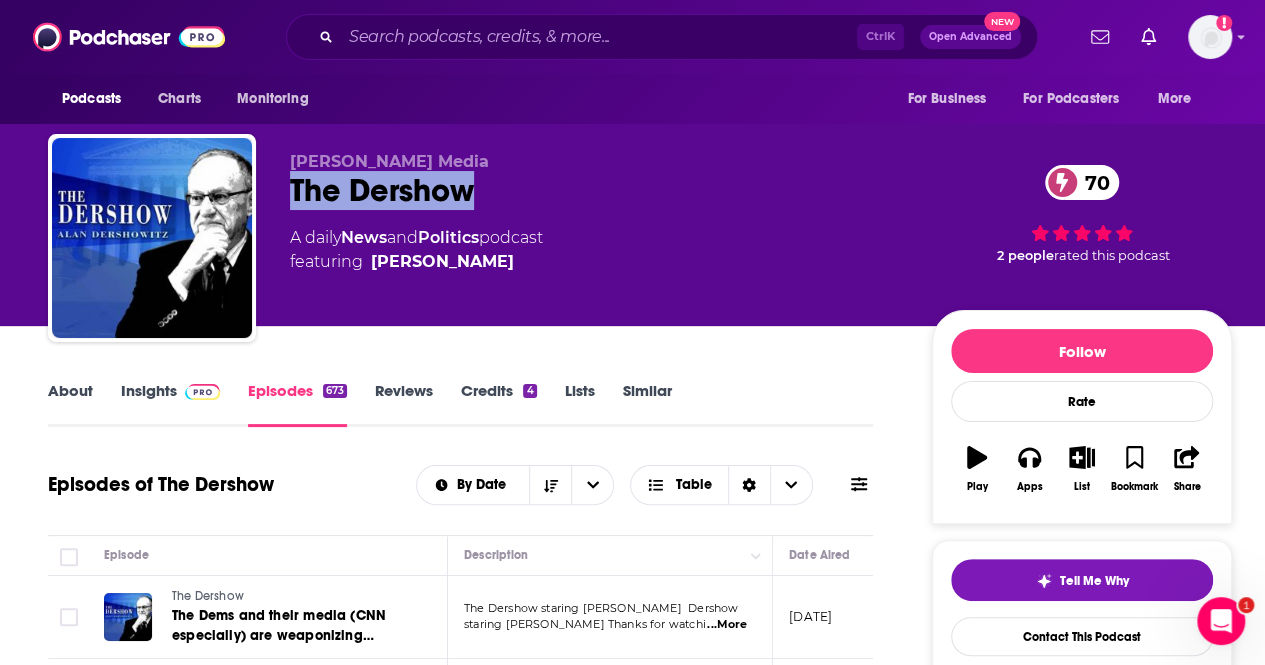 drag, startPoint x: 508, startPoint y: 203, endPoint x: 290, endPoint y: 204, distance: 218.00229 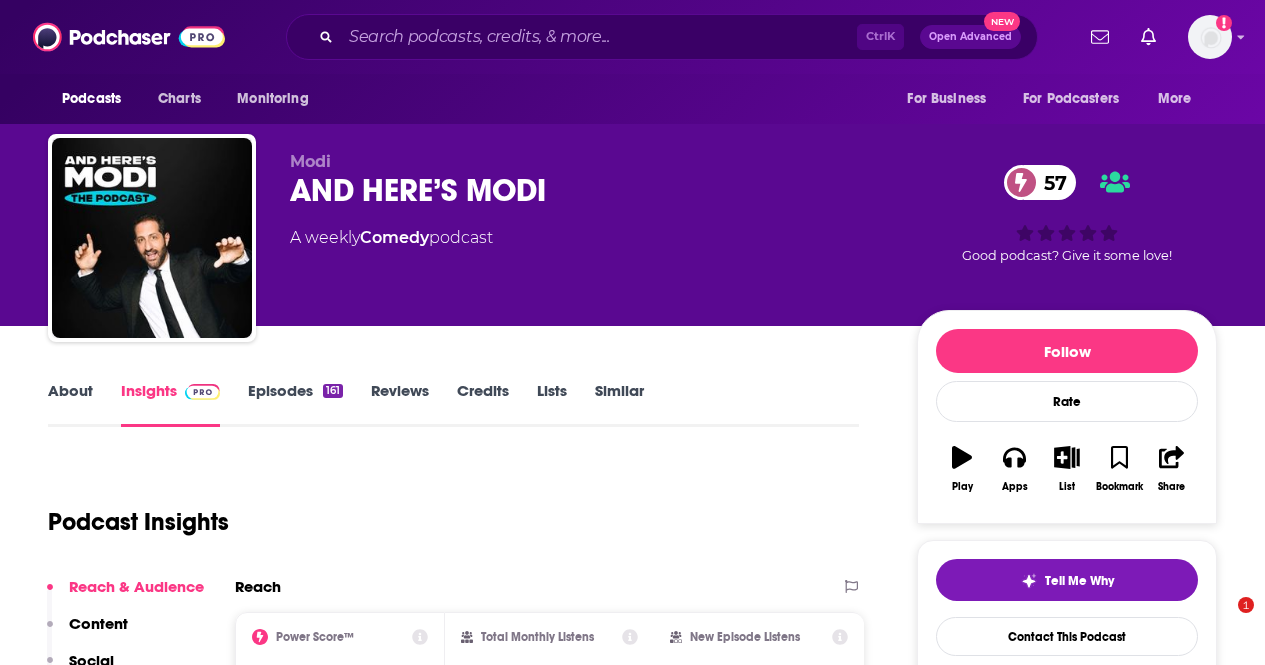 scroll, scrollTop: 0, scrollLeft: 0, axis: both 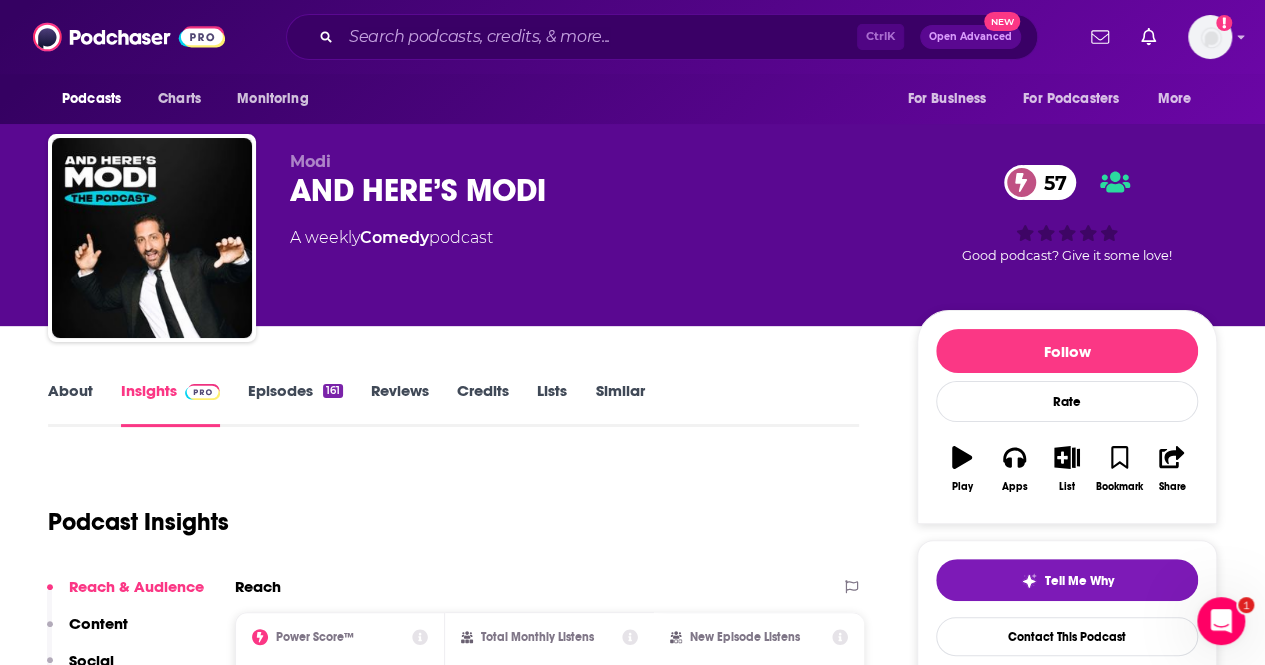 click on "Similar" at bounding box center (619, 404) 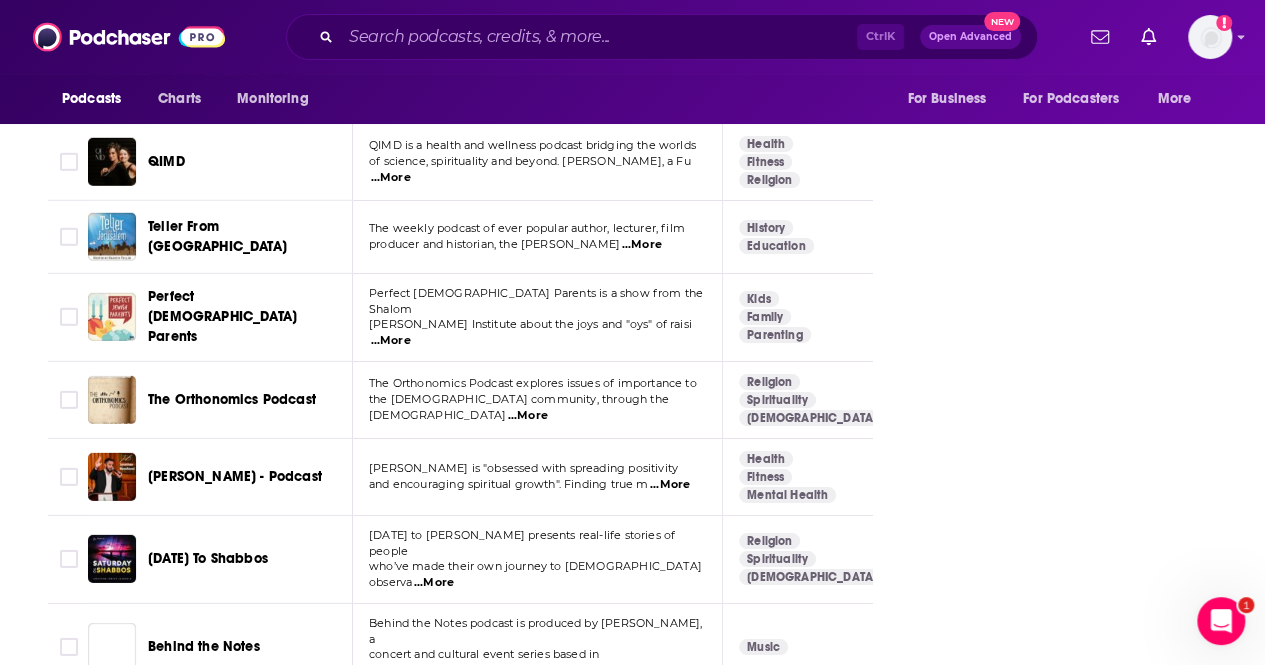 scroll, scrollTop: 7436, scrollLeft: 0, axis: vertical 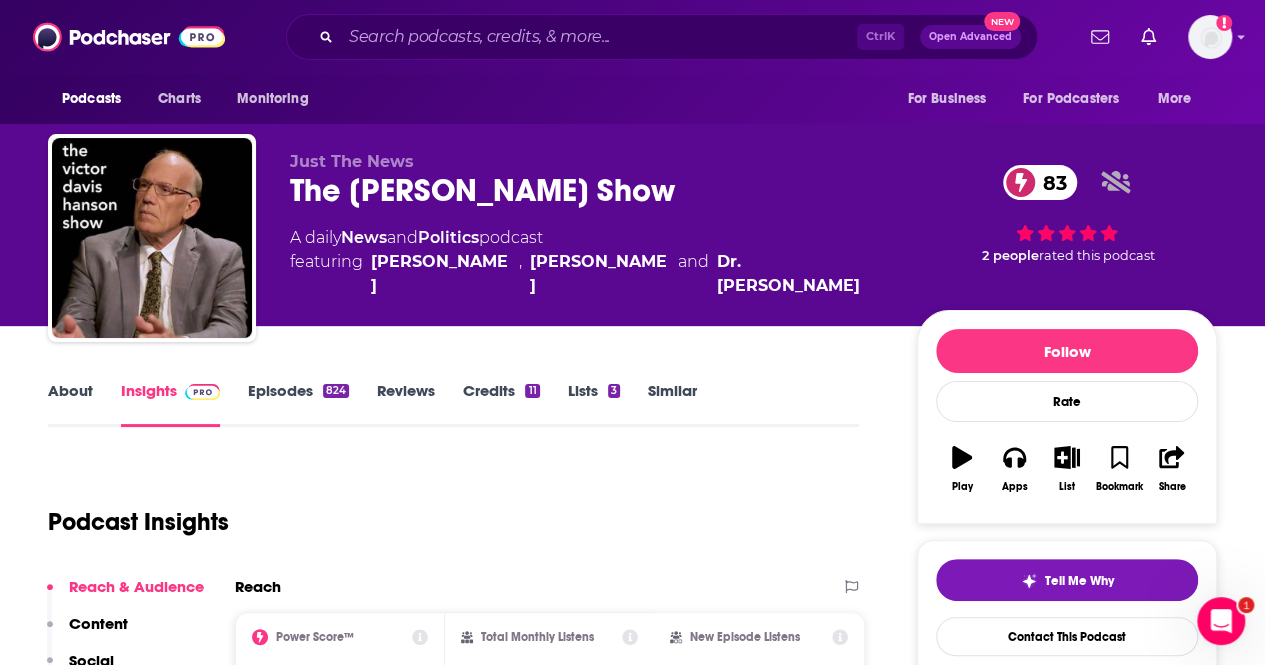 click on "Episodes 824" at bounding box center [298, 404] 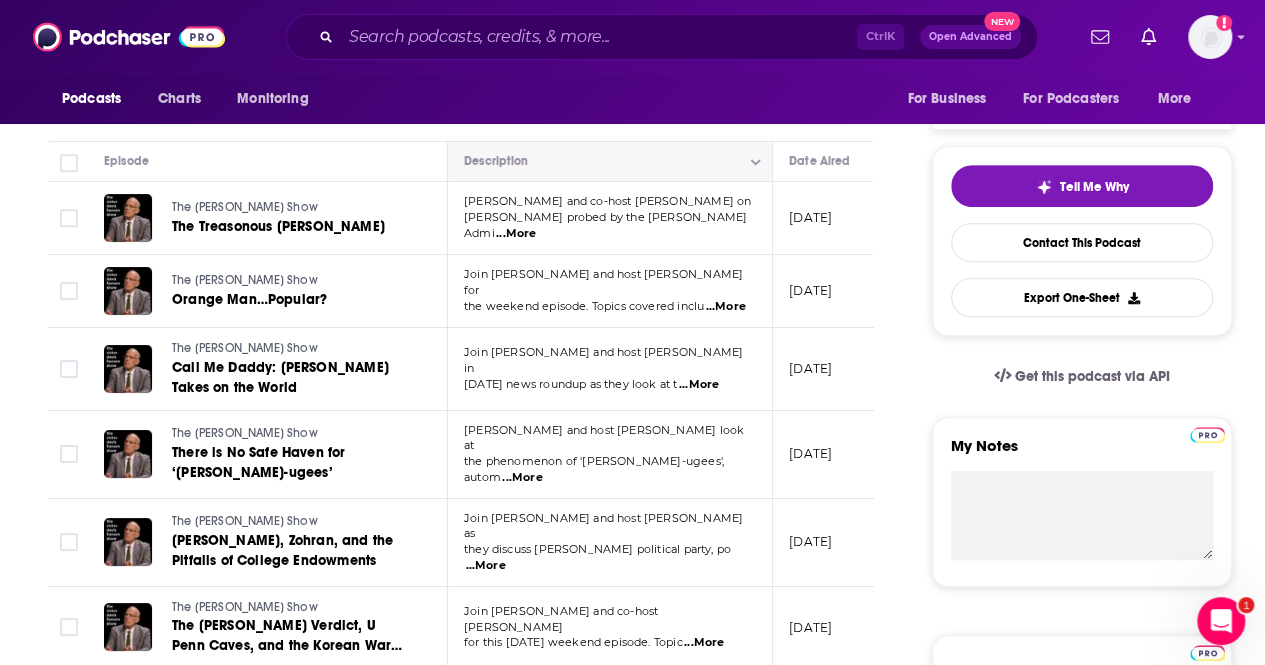 scroll, scrollTop: 400, scrollLeft: 0, axis: vertical 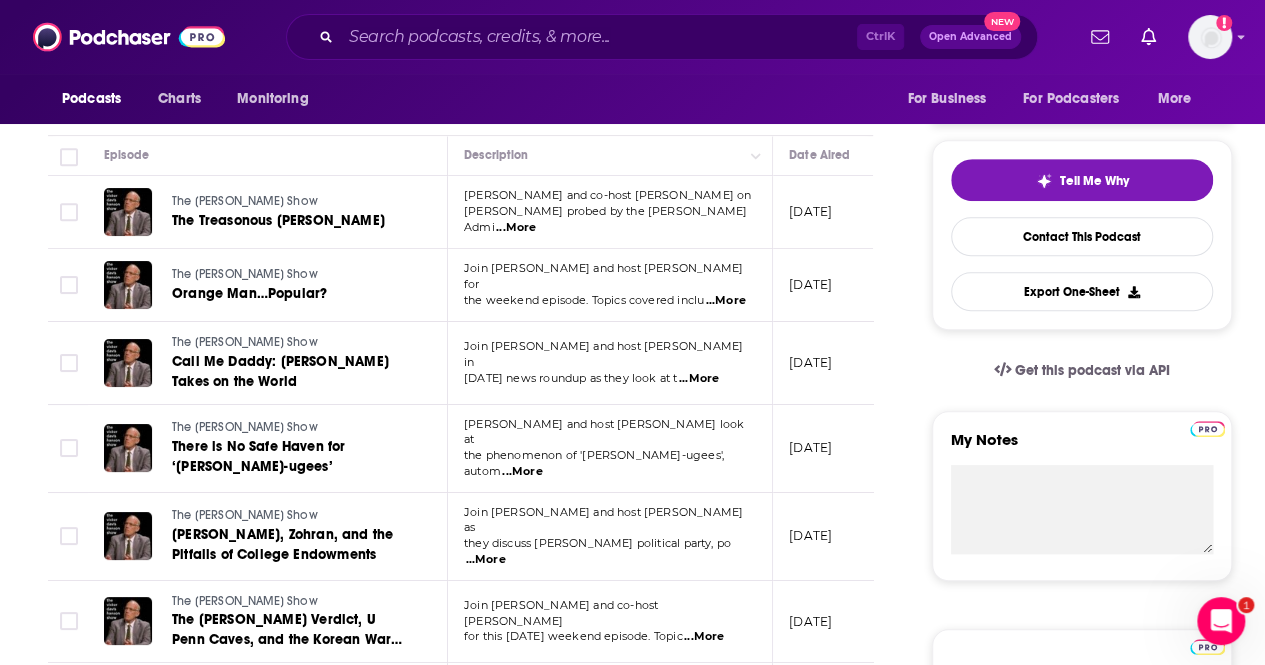 click on "...More" at bounding box center [726, 301] 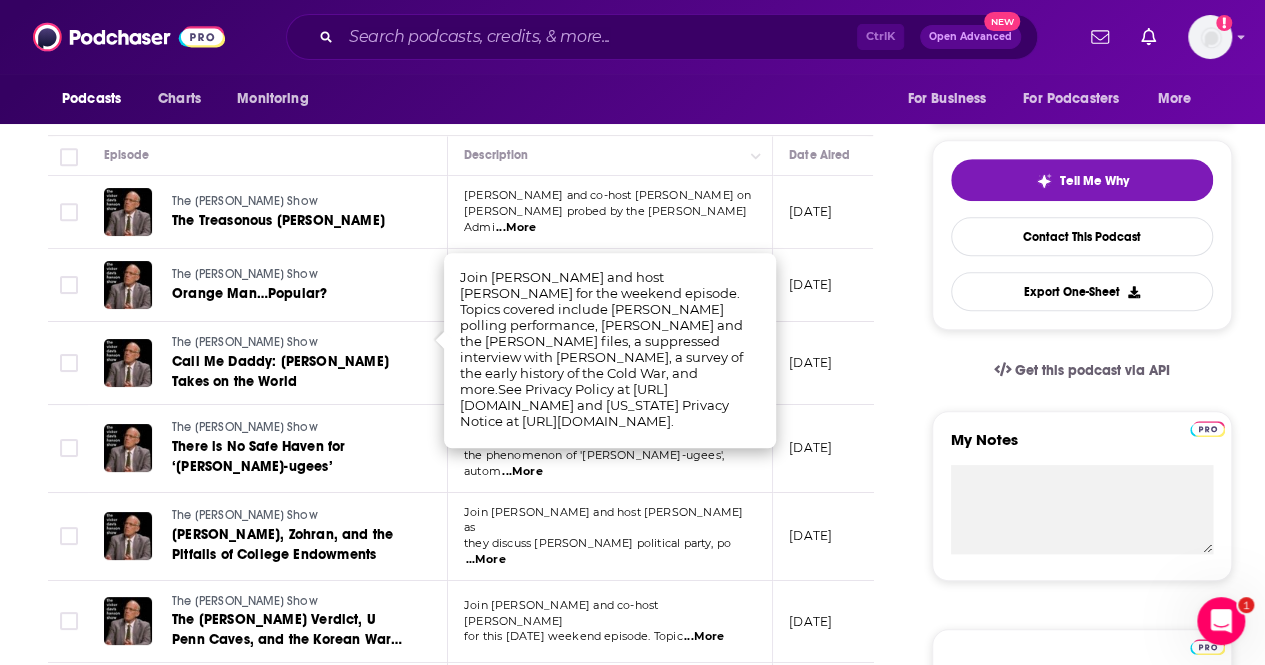 click on "Episodes of The Victor Davis Hanson Show By Date Table" at bounding box center [460, 85] 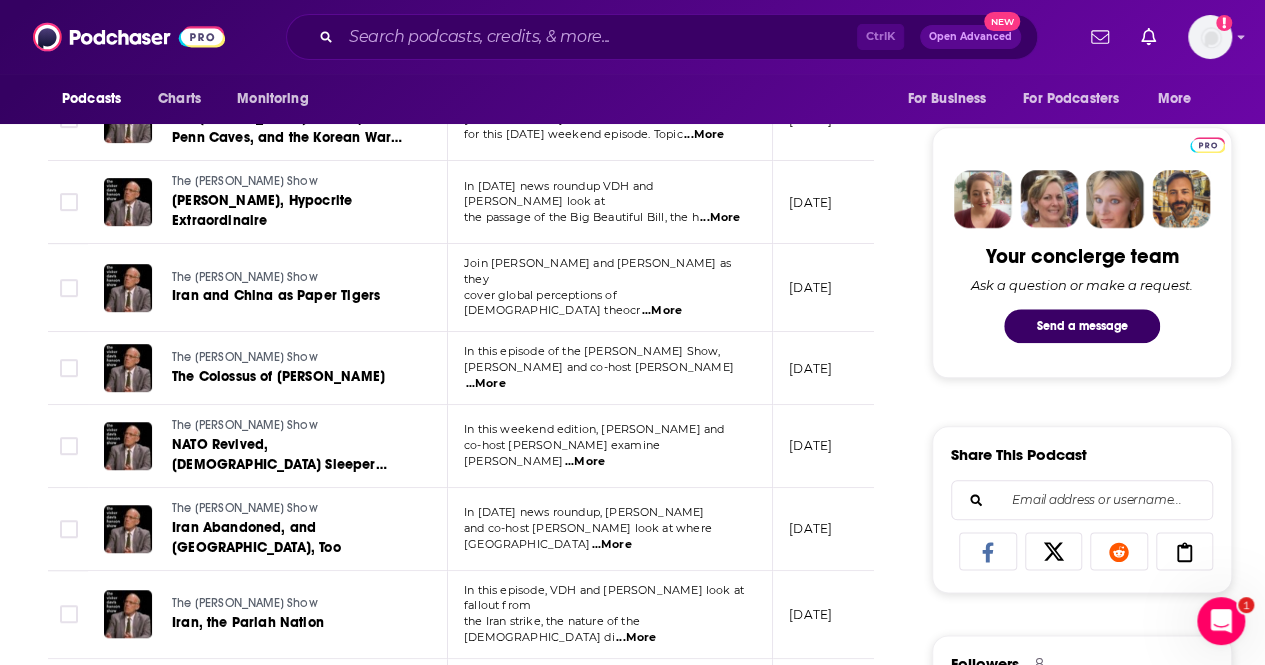 scroll, scrollTop: 1000, scrollLeft: 0, axis: vertical 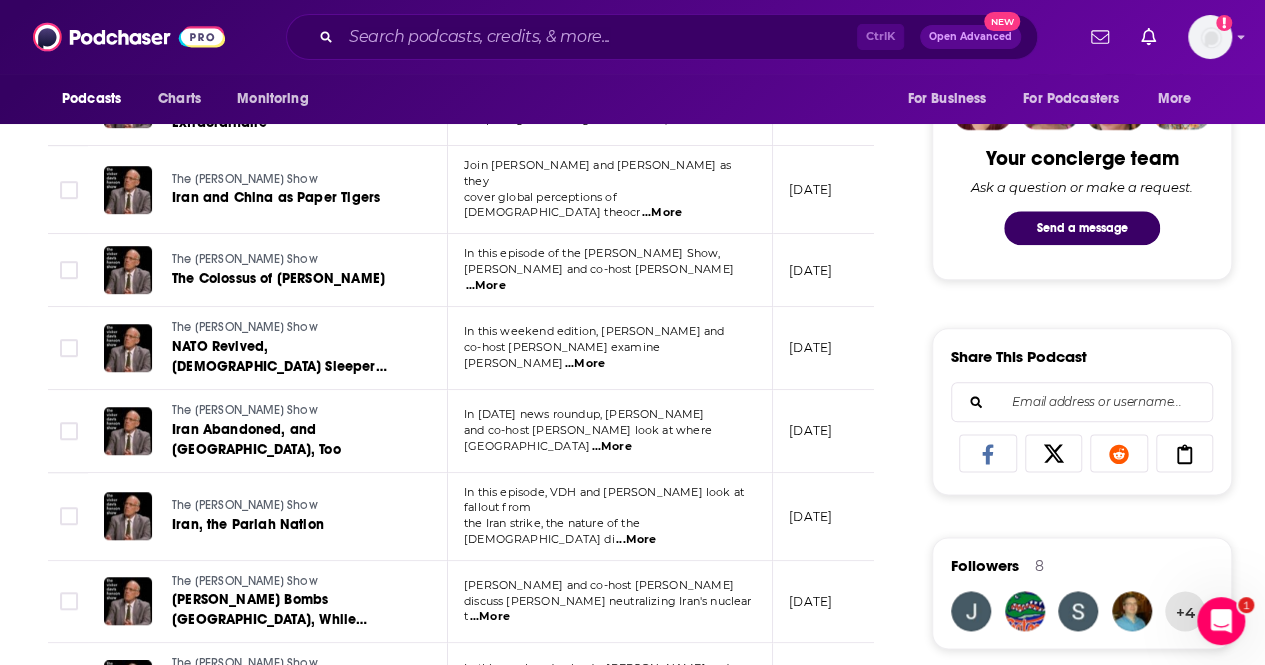 click on "...More" at bounding box center (636, 540) 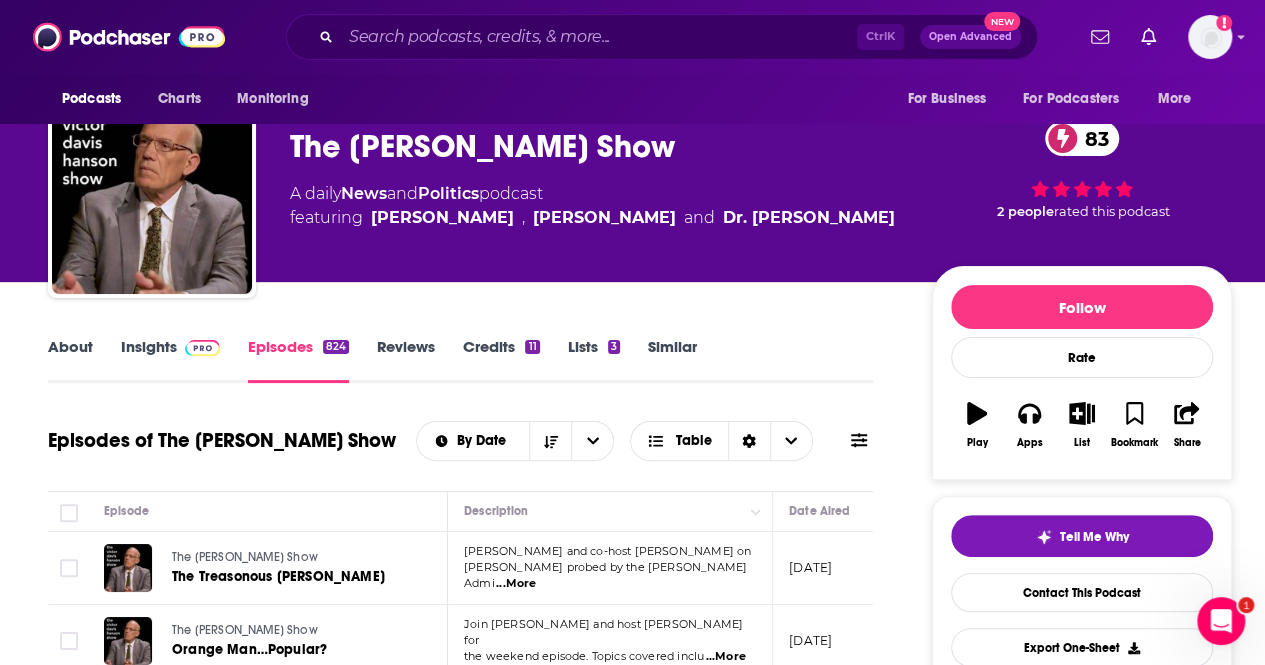 scroll, scrollTop: 0, scrollLeft: 0, axis: both 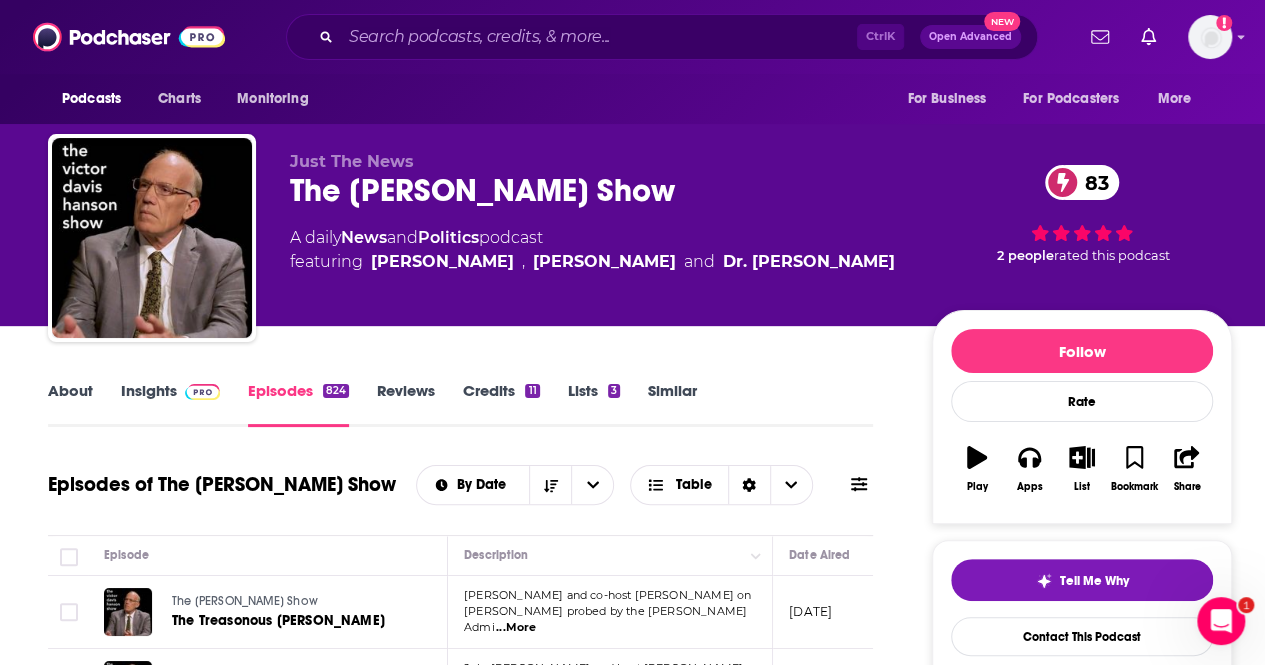 drag, startPoint x: 742, startPoint y: 206, endPoint x: 364, endPoint y: 203, distance: 378.0119 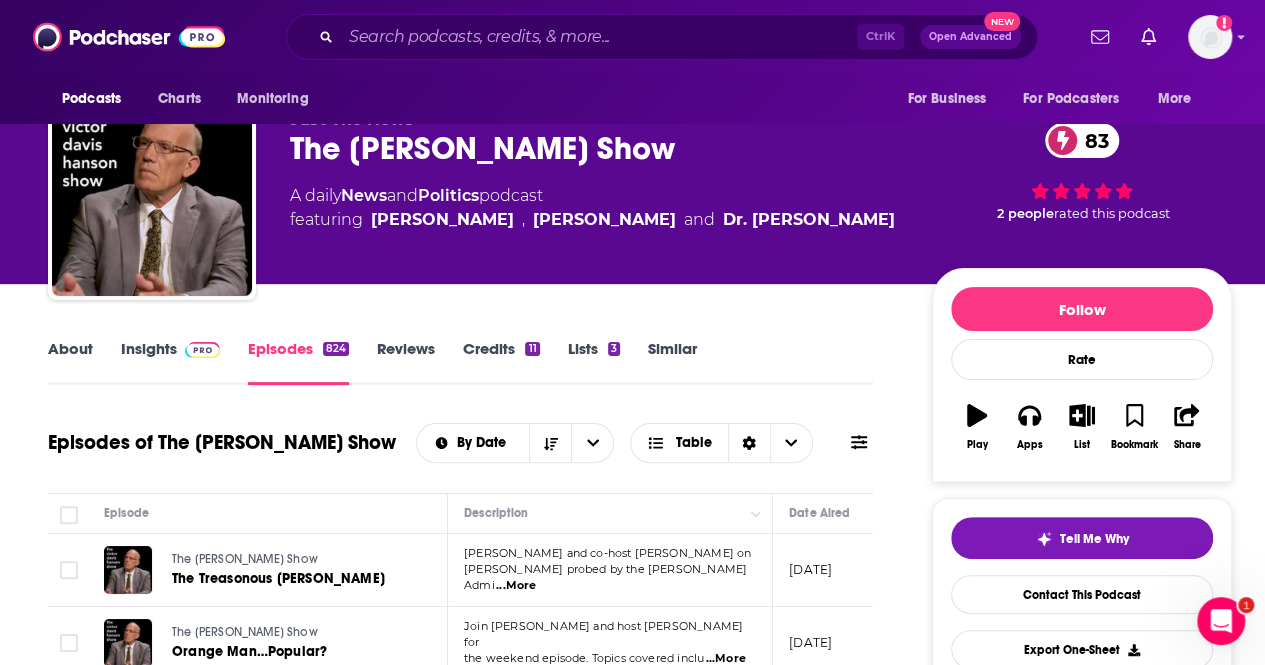scroll, scrollTop: 0, scrollLeft: 0, axis: both 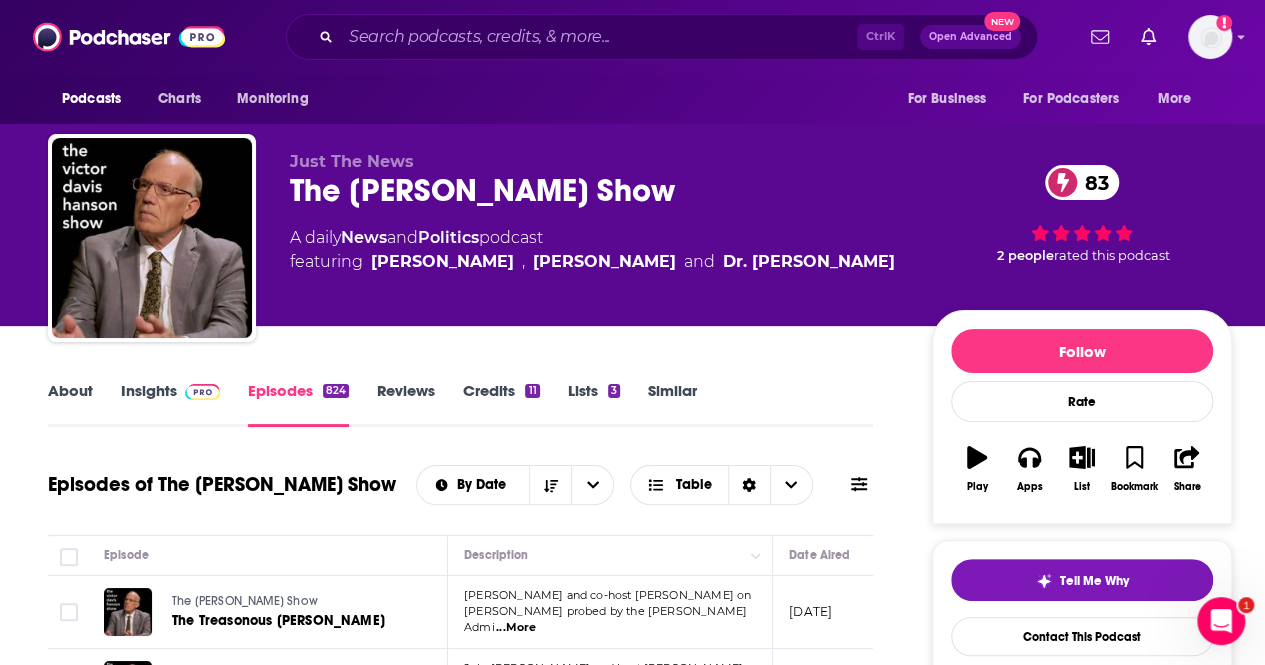 click on "Insights" at bounding box center [170, 404] 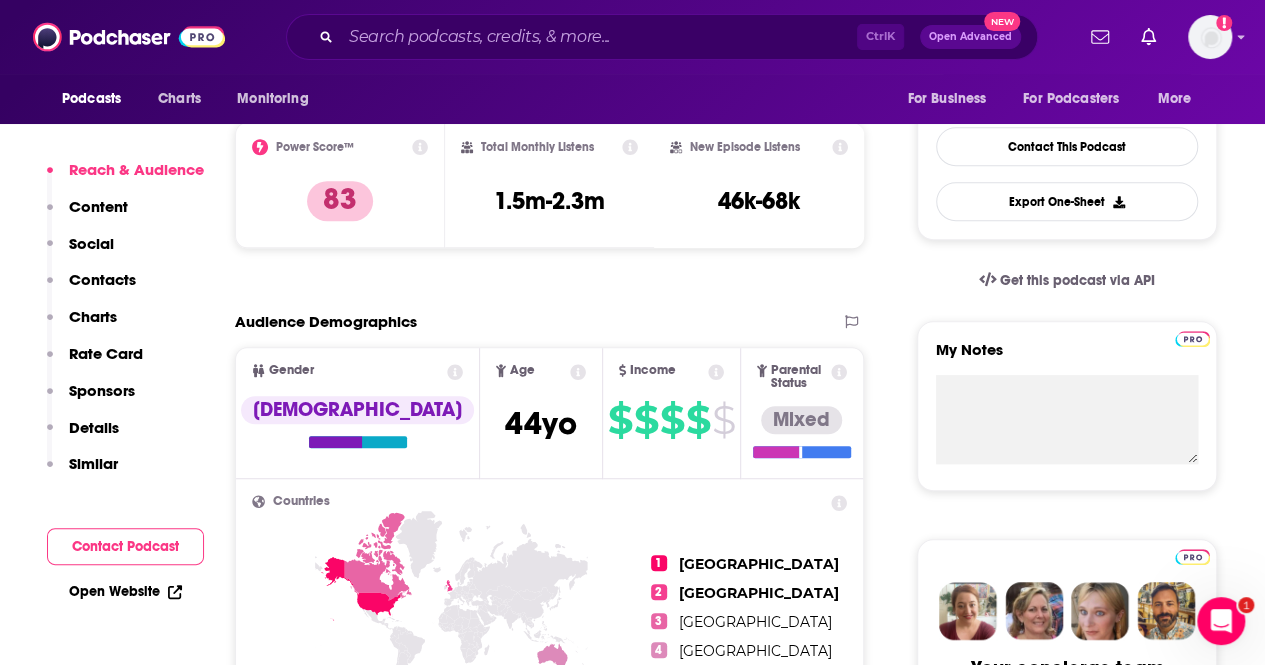 scroll, scrollTop: 600, scrollLeft: 0, axis: vertical 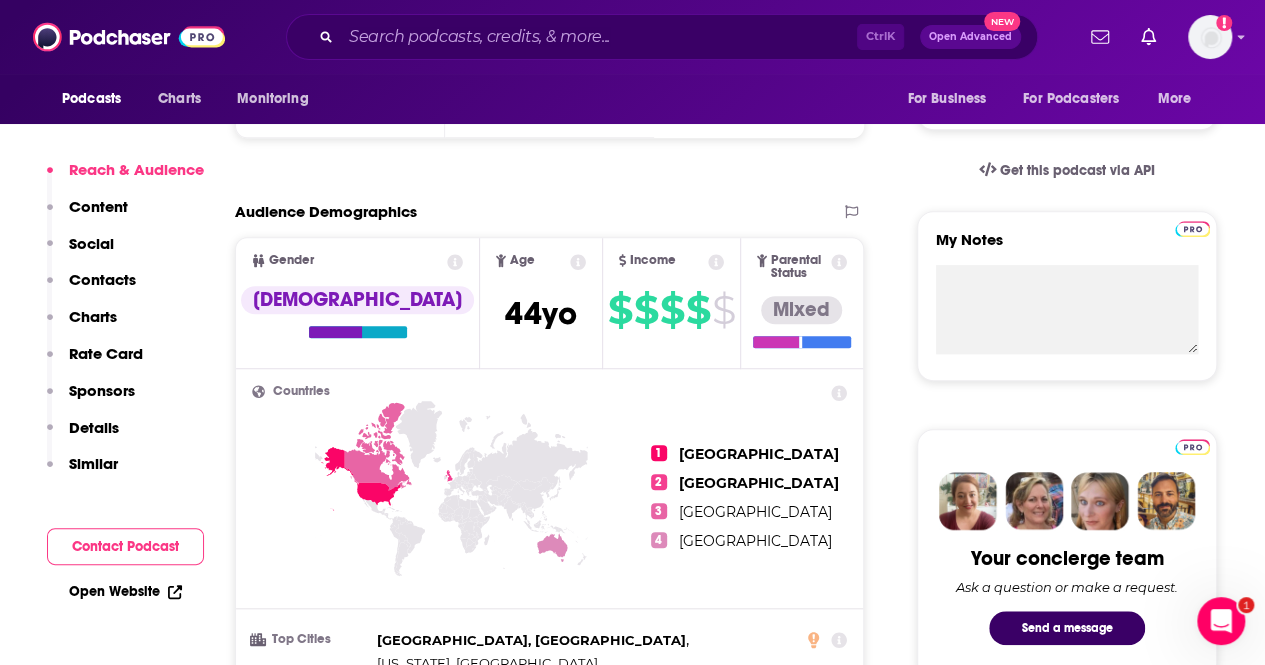 click on "Open Website" at bounding box center (125, 591) 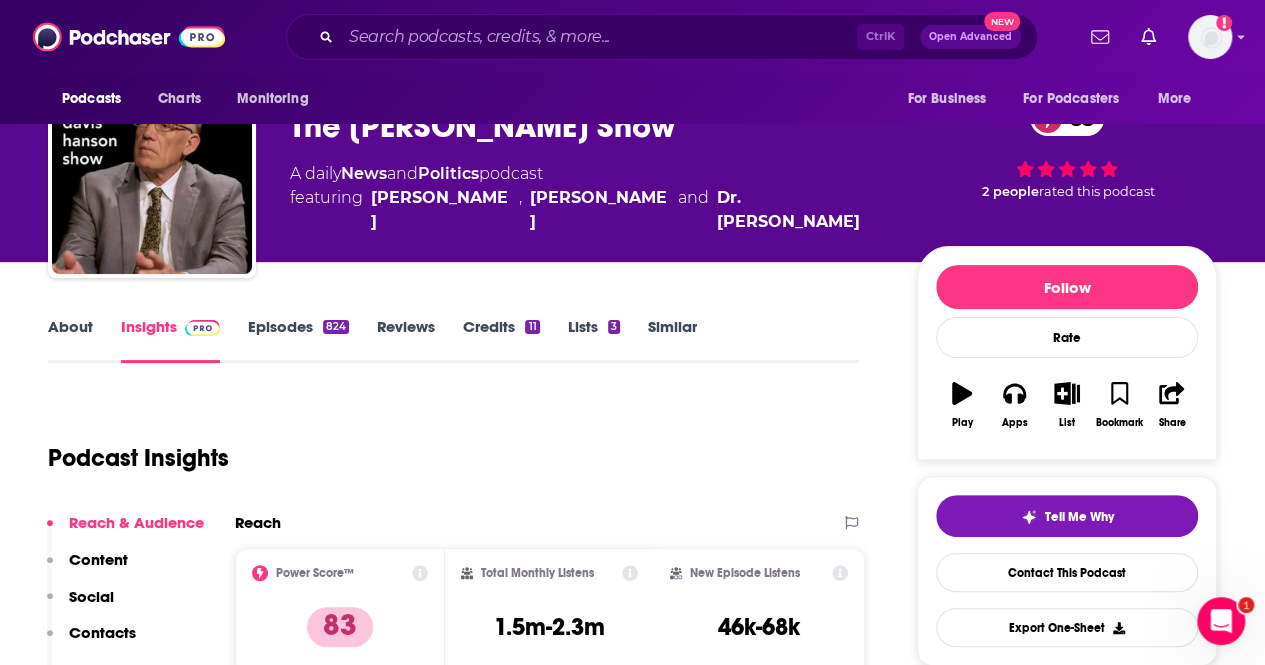 scroll, scrollTop: 0, scrollLeft: 0, axis: both 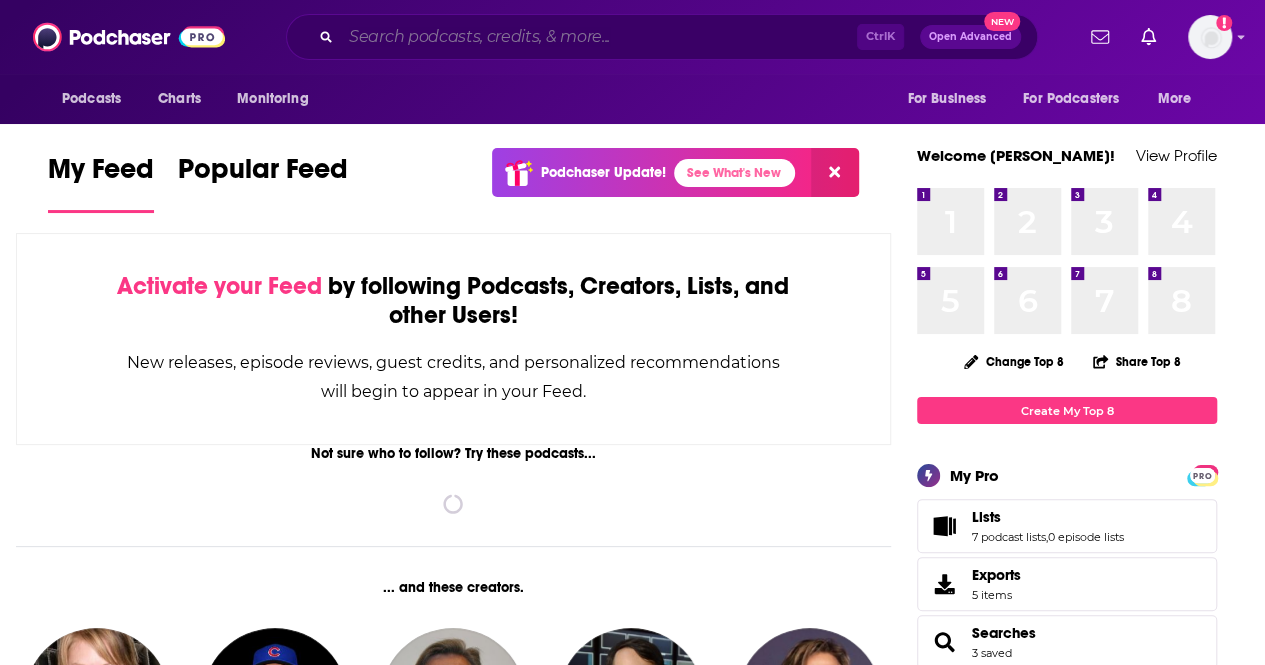click at bounding box center [599, 37] 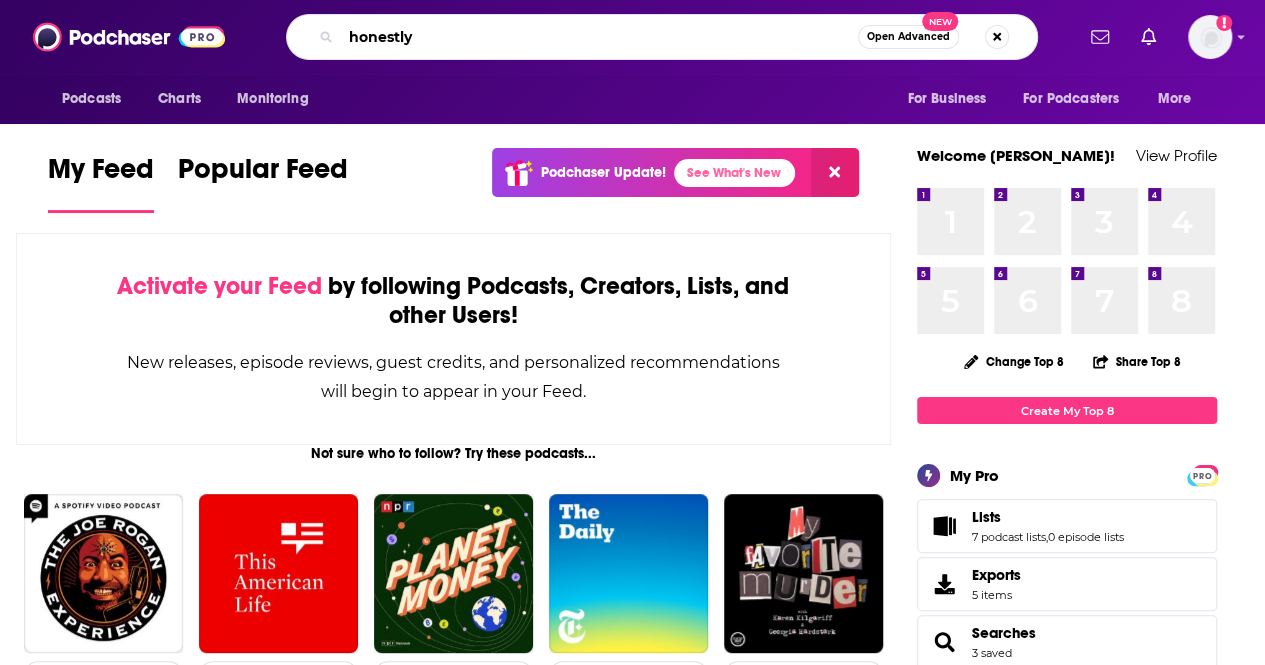 type on "honestly" 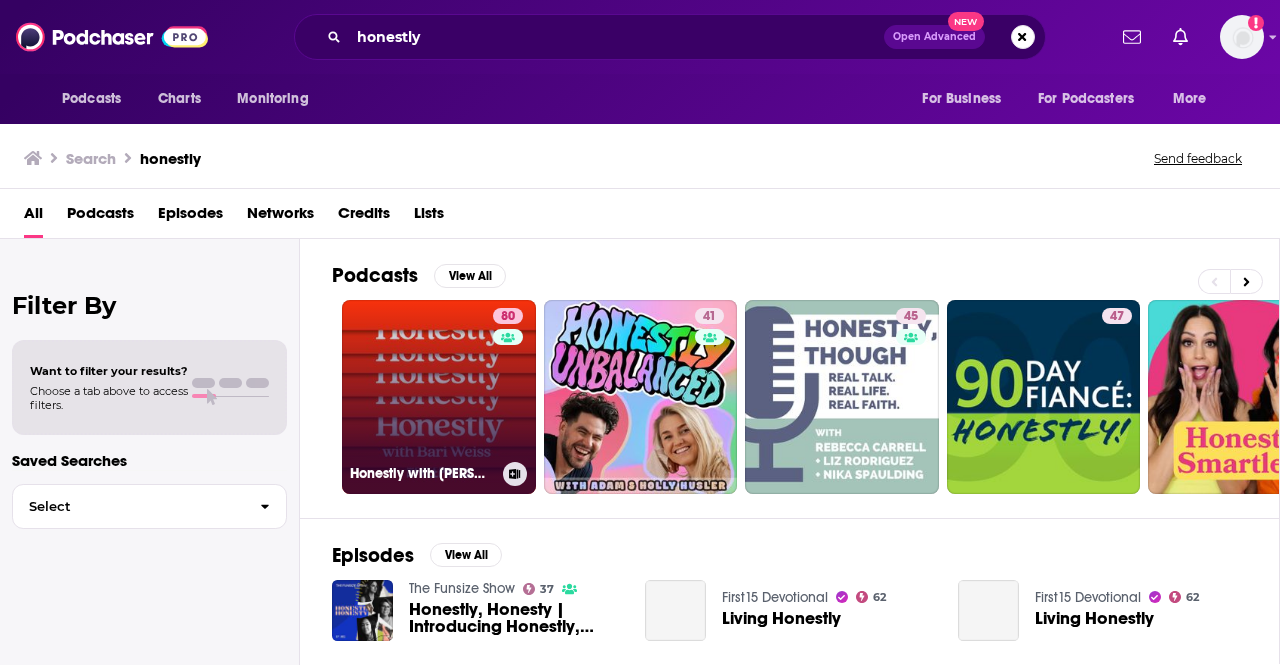 click on "80 Honestly with [PERSON_NAME]" at bounding box center (439, 397) 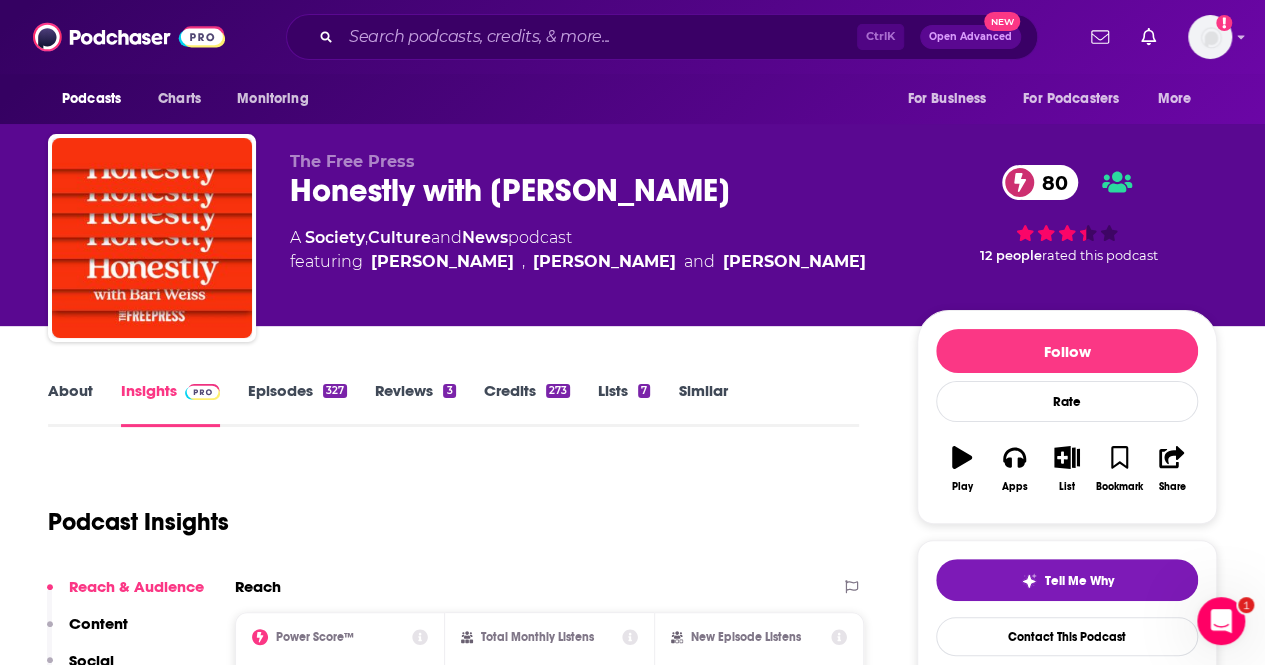 scroll, scrollTop: 0, scrollLeft: 0, axis: both 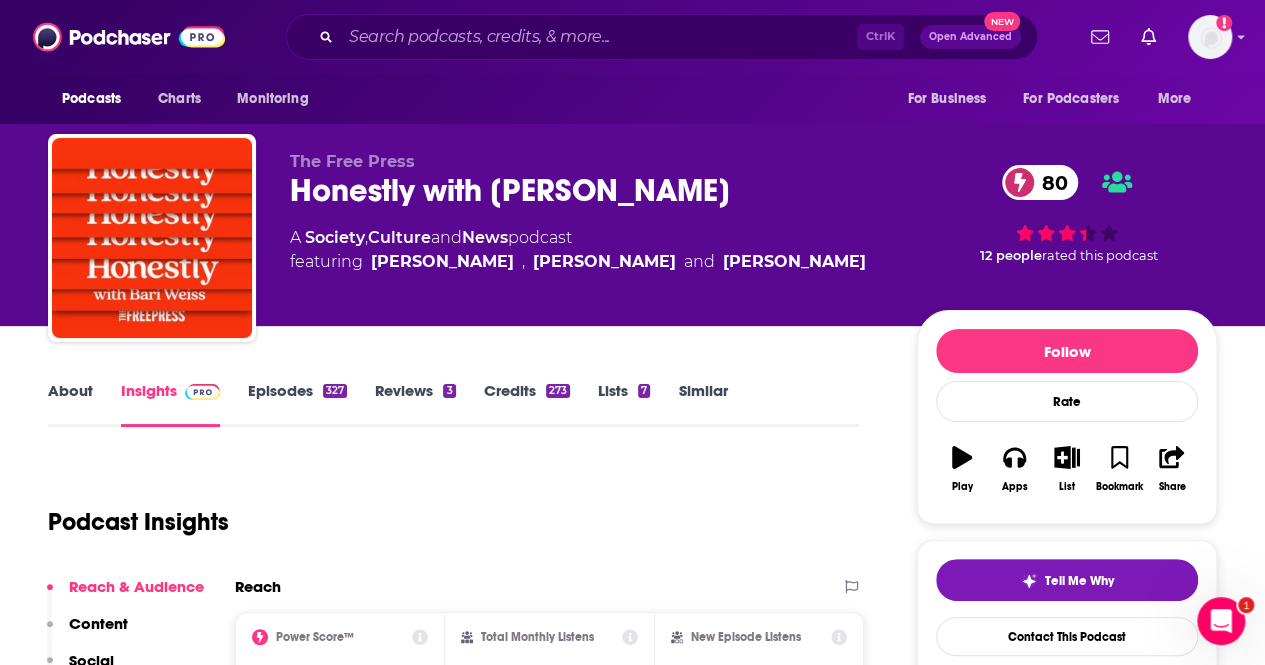 click on "About" at bounding box center (70, 404) 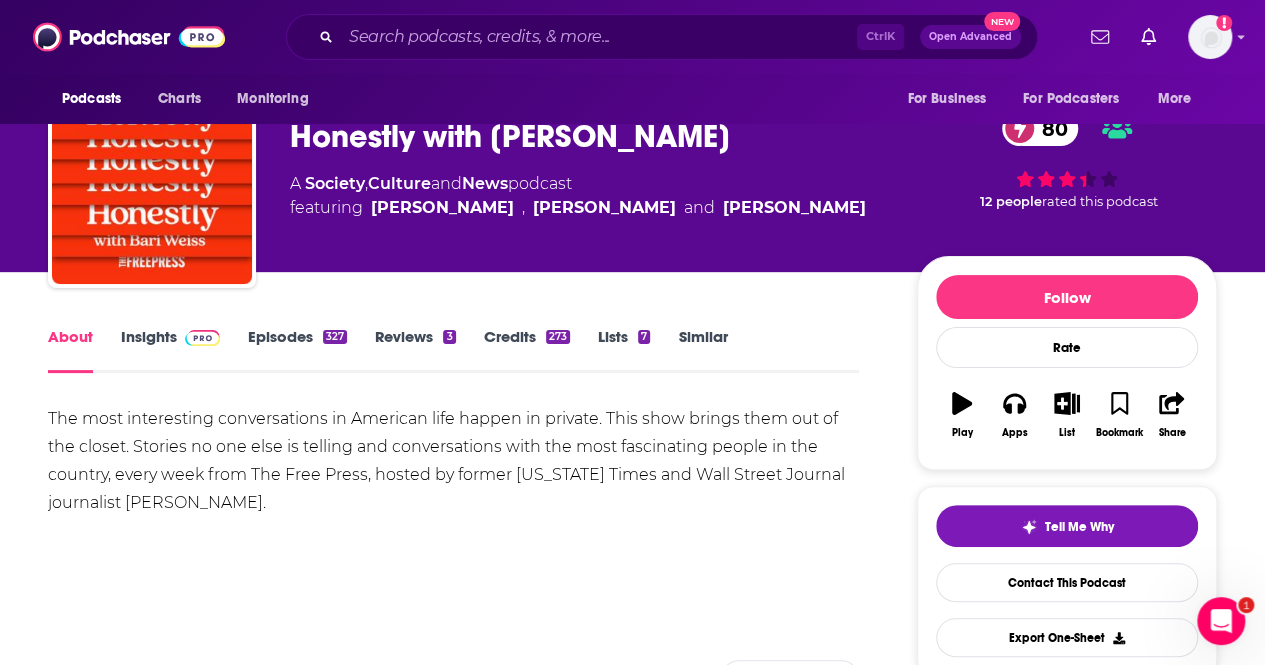 scroll, scrollTop: 100, scrollLeft: 0, axis: vertical 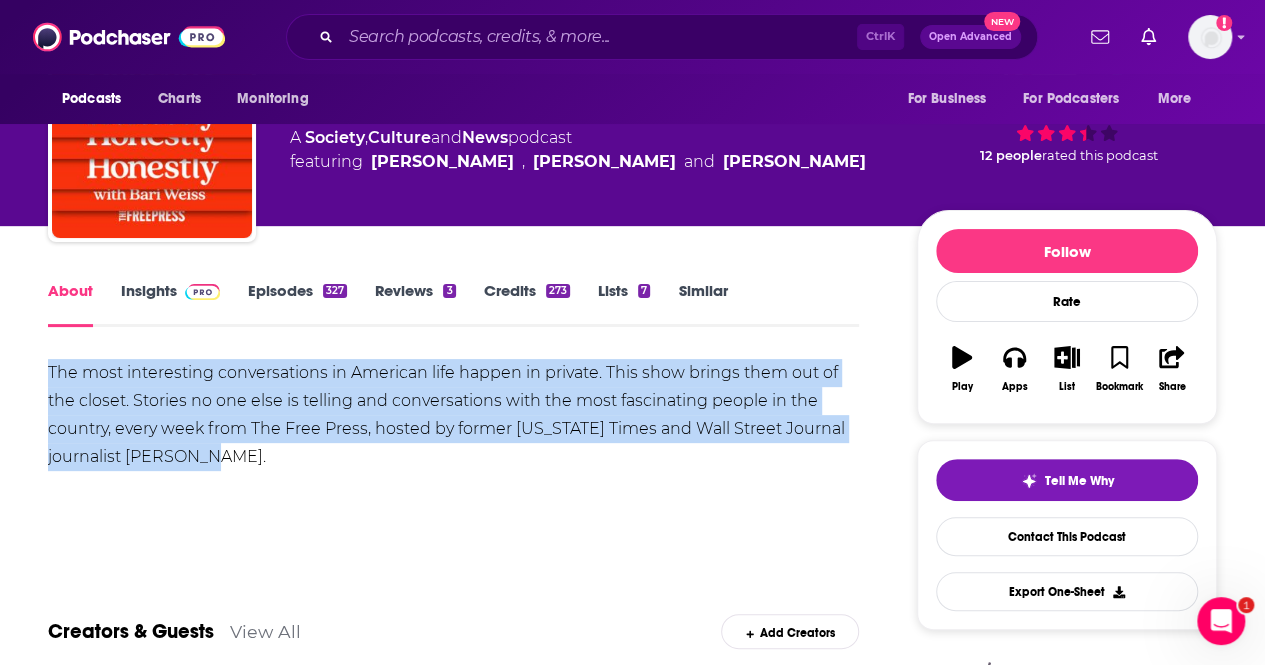 drag, startPoint x: 242, startPoint y: 463, endPoint x: 41, endPoint y: 377, distance: 218.62524 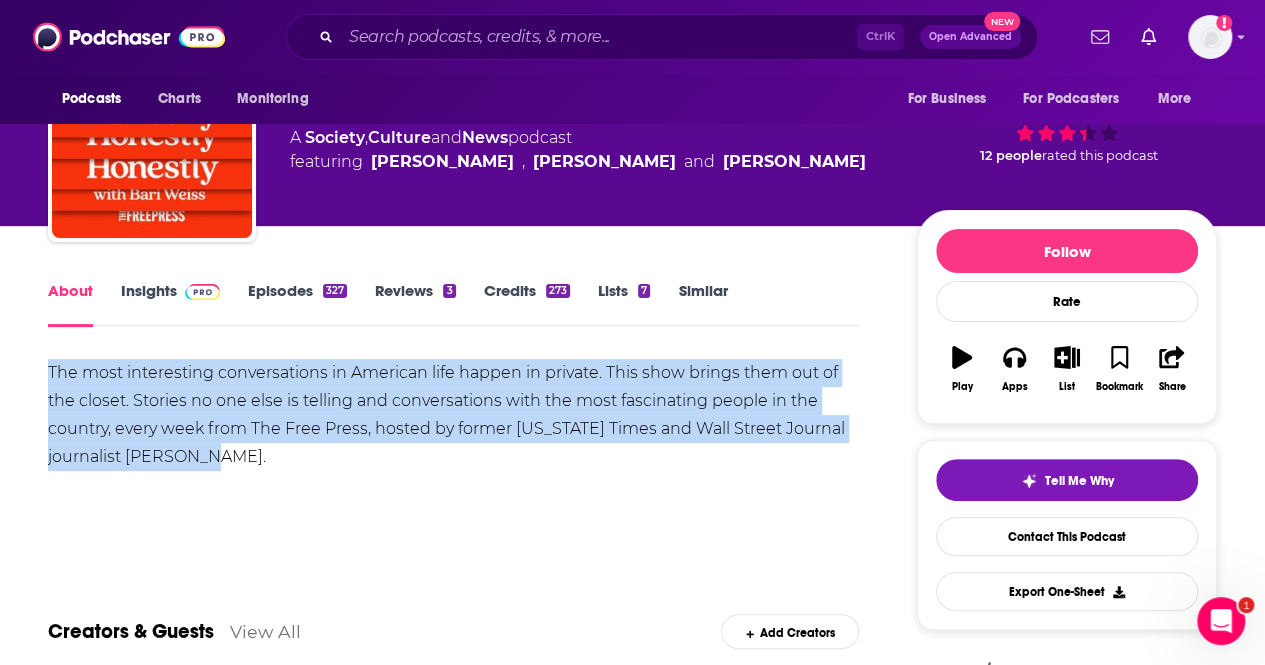 click on "About Insights Episodes 327 Reviews 3 Credits 273 Lists 7 Similar The most interesting conversations in American life happen in private. This show brings them out of the closet. Stories no one else is telling and conversations with the most fascinating people in the country, every week from The Free Press, hosted by former [US_STATE] Times and Wall Street Journal journalist [PERSON_NAME]. Show More Creators & Guests View All Add Creators Host [PERSON_NAME] 2 episodes Host [PERSON_NAME] 27 episodes Host [PERSON_NAME] 274 episodes Host Iona [GEOGRAPHIC_DATA] 1 episode Add Creators Recent Episodes View All Why Young People Love Socialism [DATE] Is Anyone a Genius? [DATE] The Words That Made America [DATE] View All Episodes Best Episodes View All Why the Past 10 Years of American Life Have Been Uniquely Stupid 2 [DATE] How Big Tech Is [MEDICAL_DATA] Your Freedom 2 [DATE] [PERSON_NAME]: On Freedom in an Age of Fear 2 [DATE] View Best Episodes Podcast Reviews mistakesweremade 3 cammycook" at bounding box center [466, 1775] 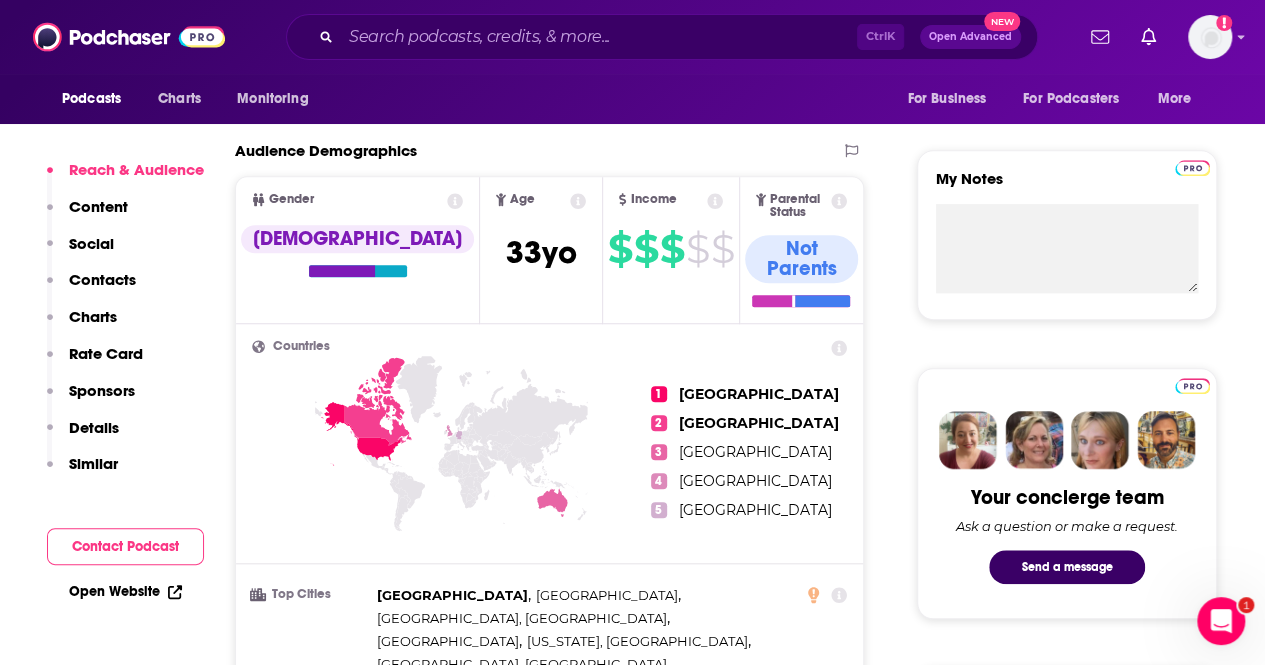 scroll, scrollTop: 700, scrollLeft: 0, axis: vertical 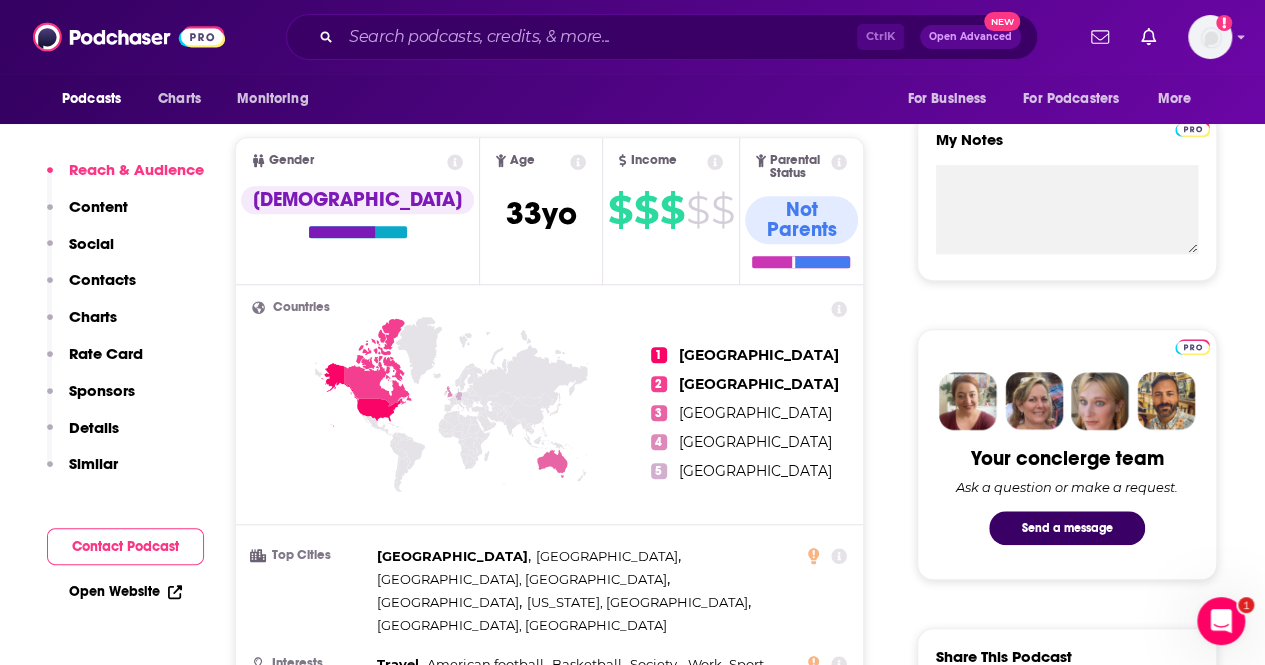 click on "Open Website" at bounding box center (125, 591) 